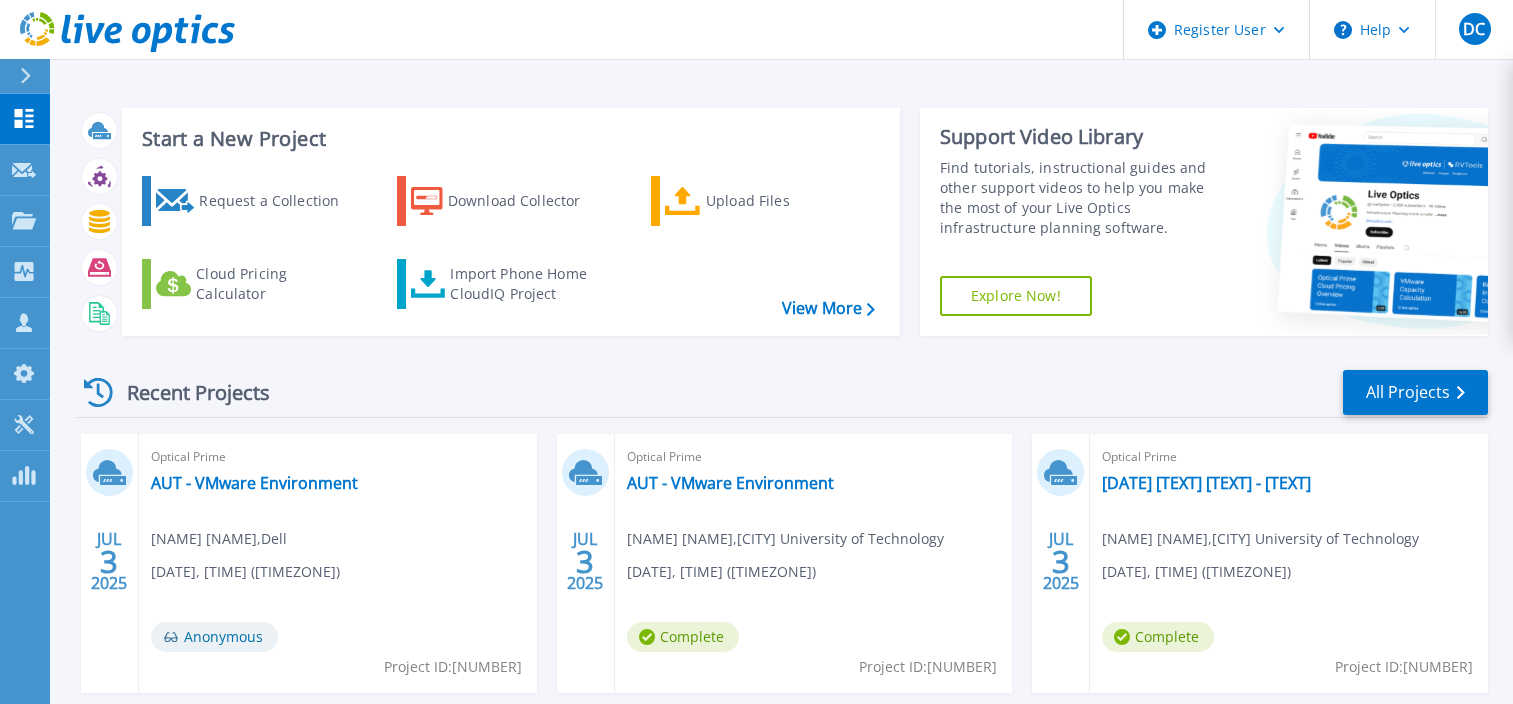 scroll, scrollTop: 0, scrollLeft: 0, axis: both 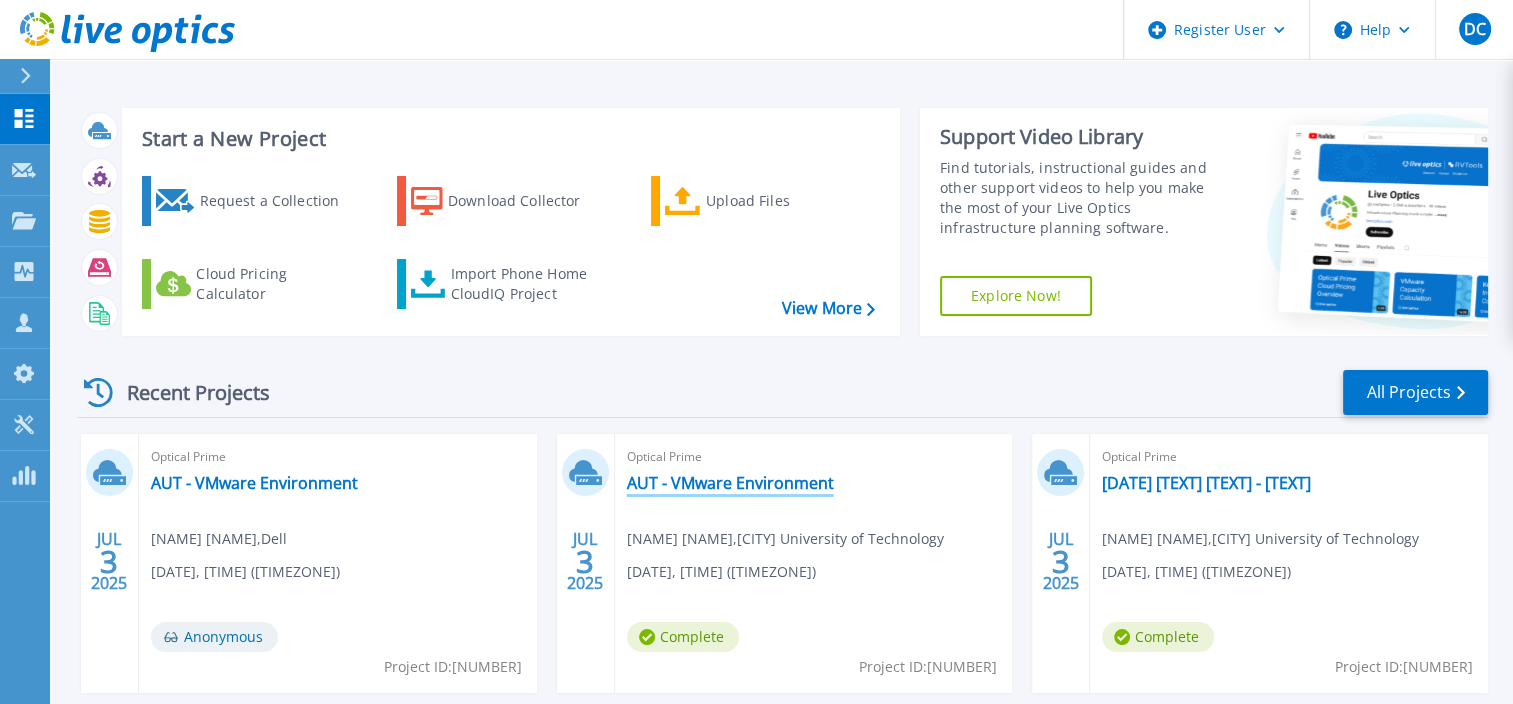 click on "AUT - VMware Environment" at bounding box center (730, 483) 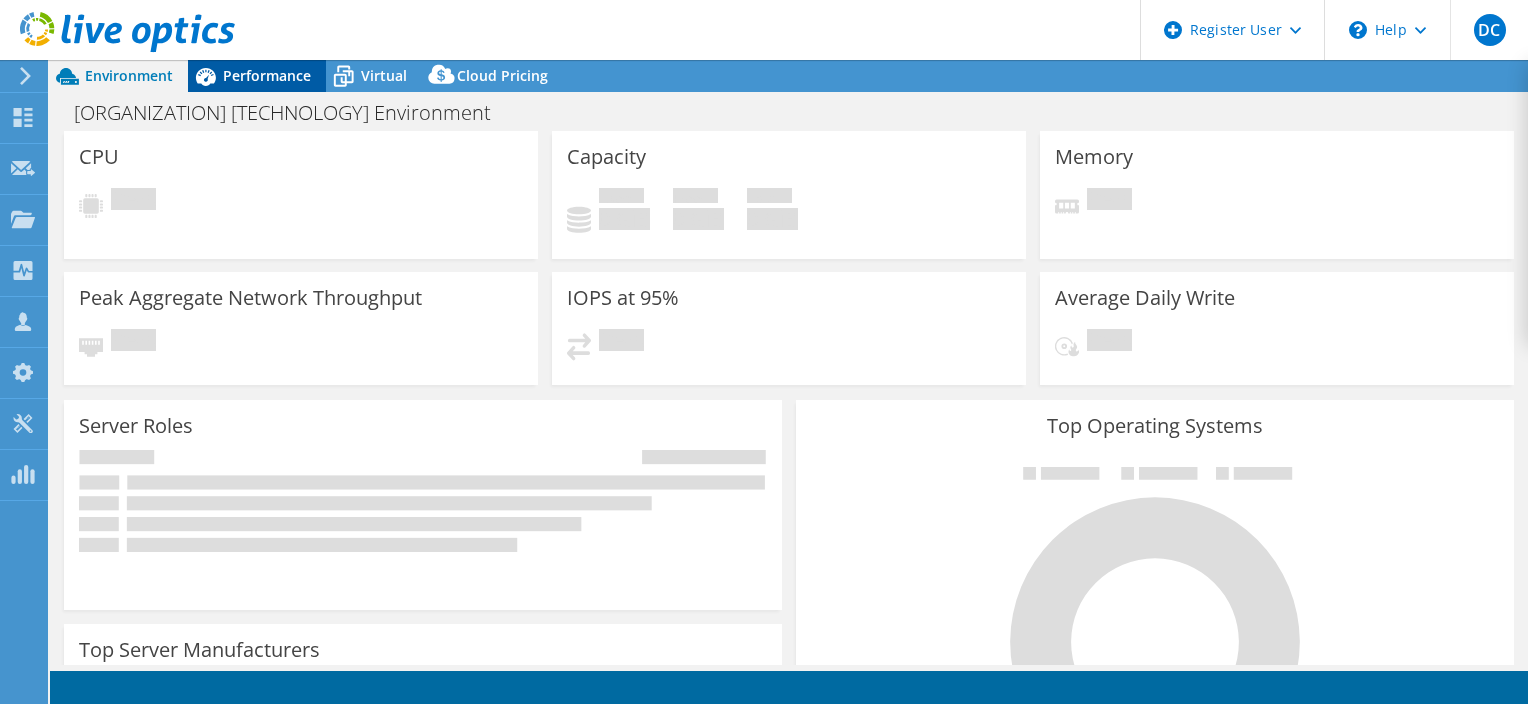 scroll, scrollTop: 0, scrollLeft: 0, axis: both 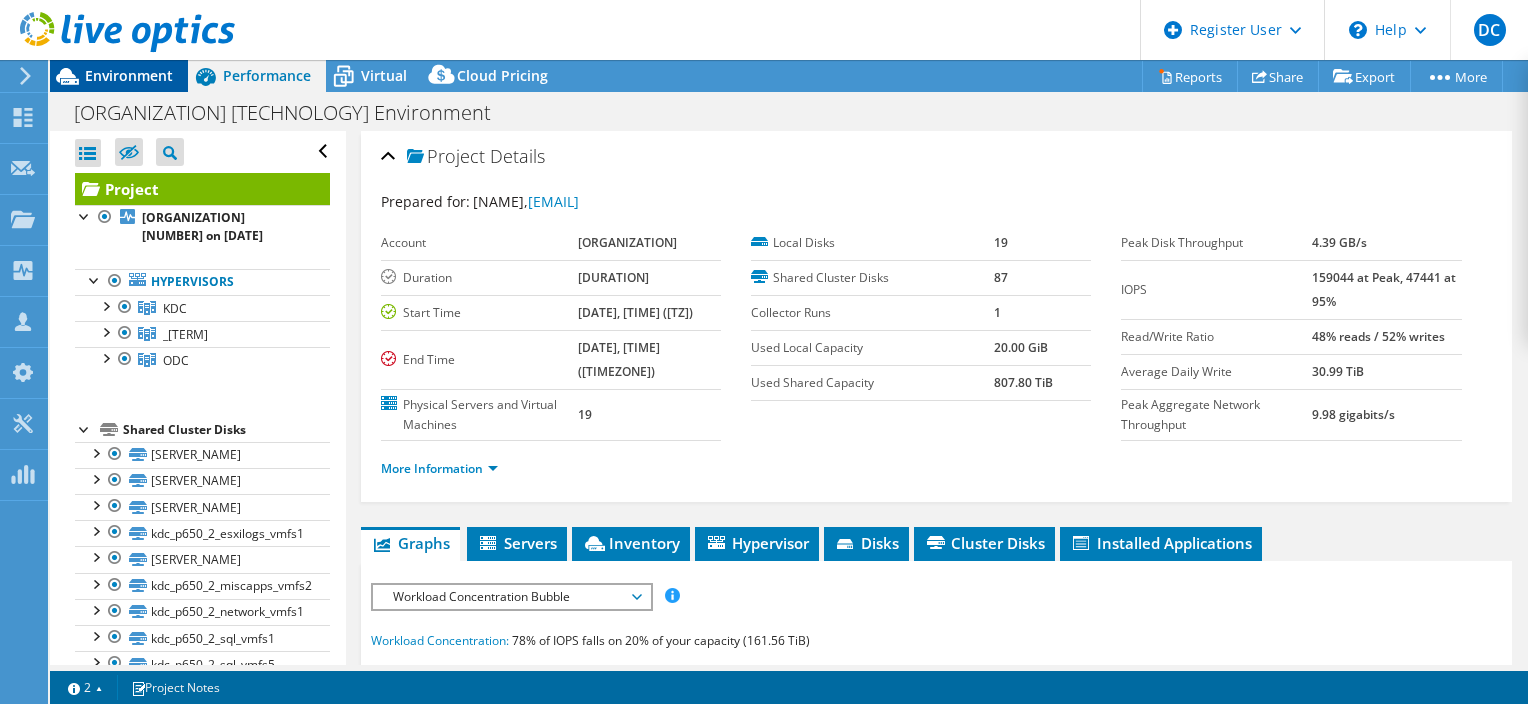 click on "Environment" at bounding box center (129, 75) 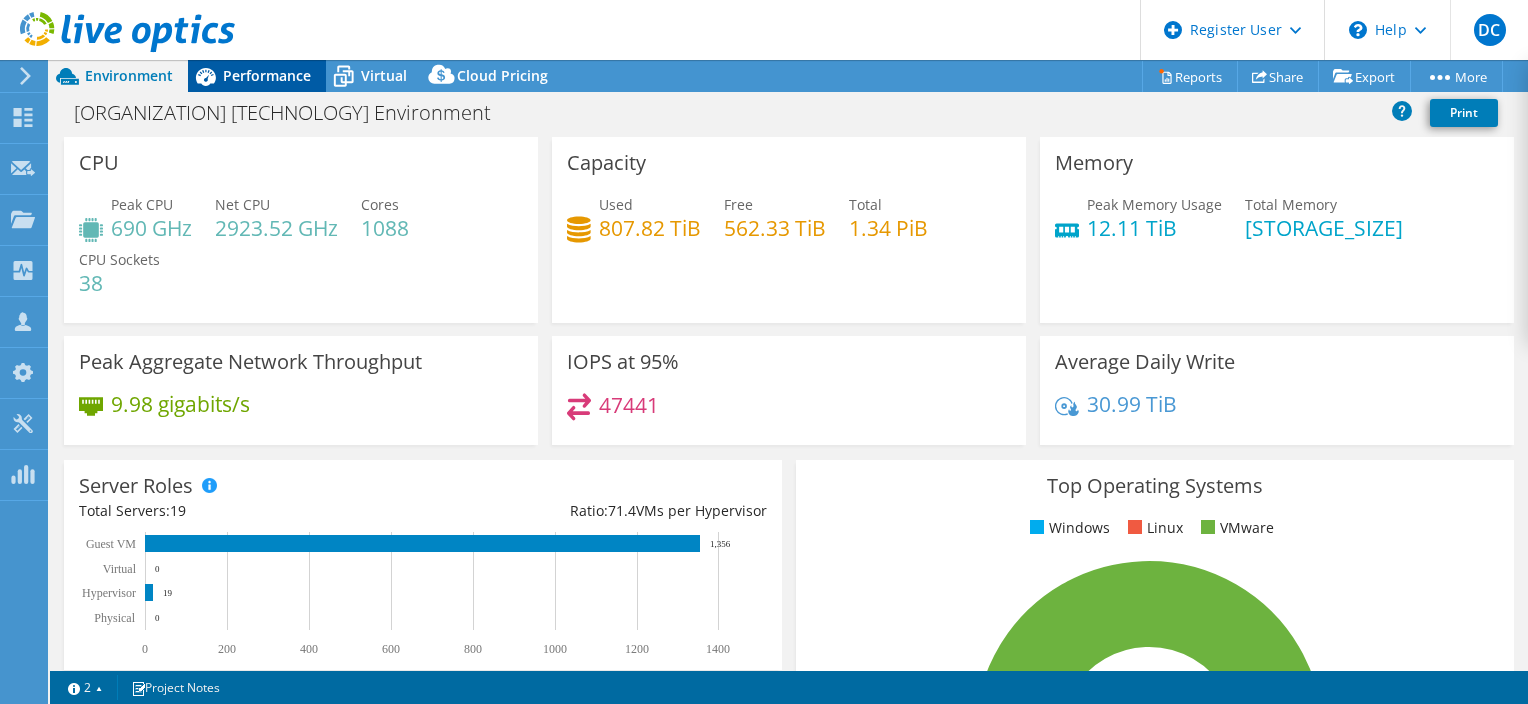 click on "Performance" at bounding box center [257, 76] 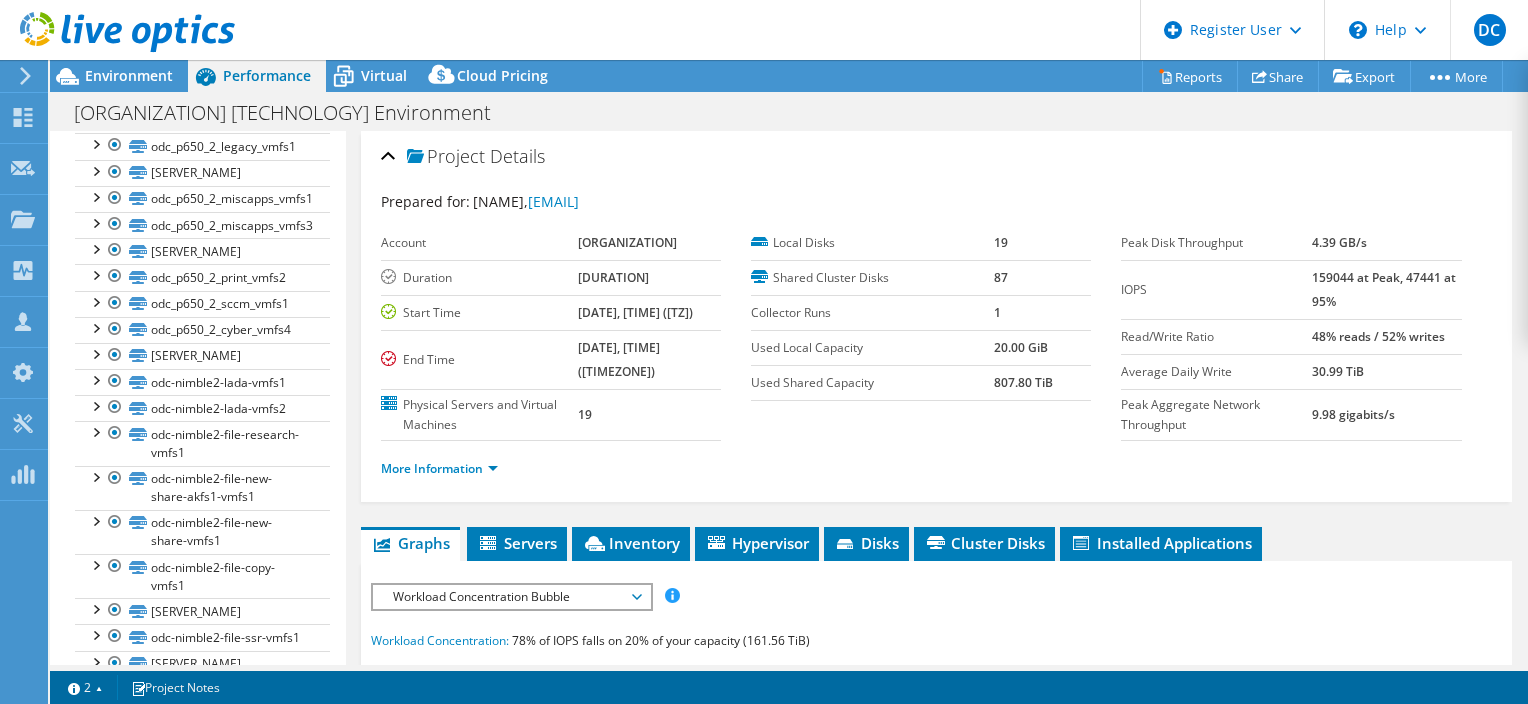 scroll, scrollTop: 834, scrollLeft: 0, axis: vertical 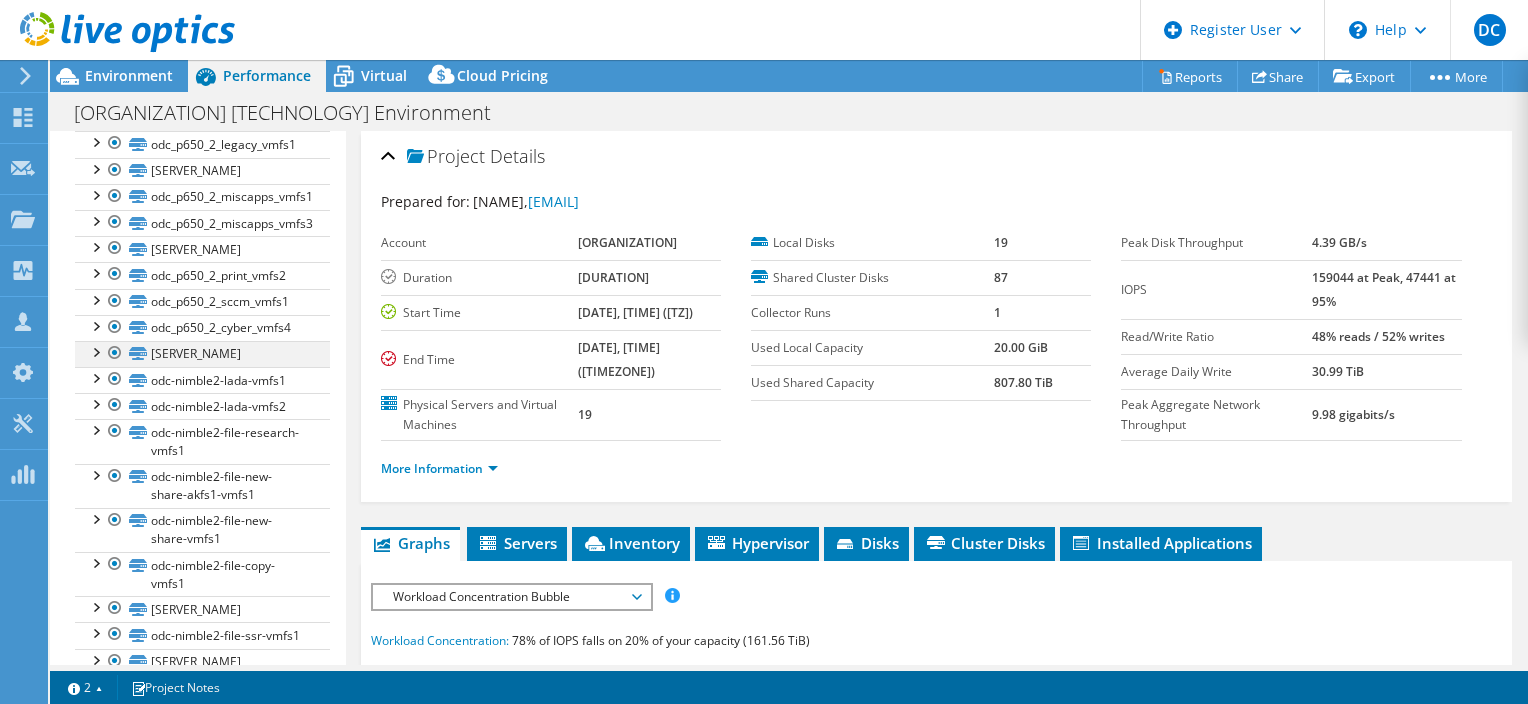 click at bounding box center [115, 353] 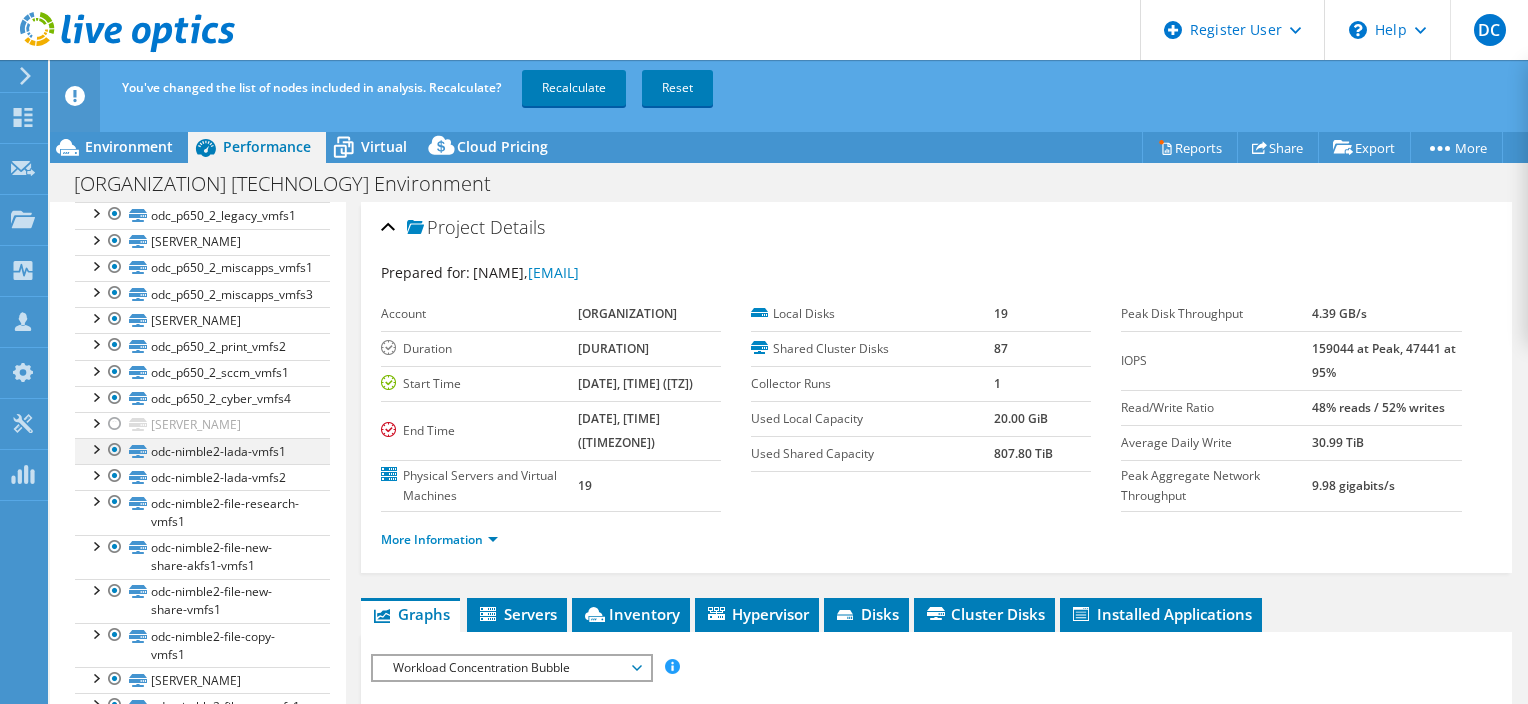 click at bounding box center [115, 450] 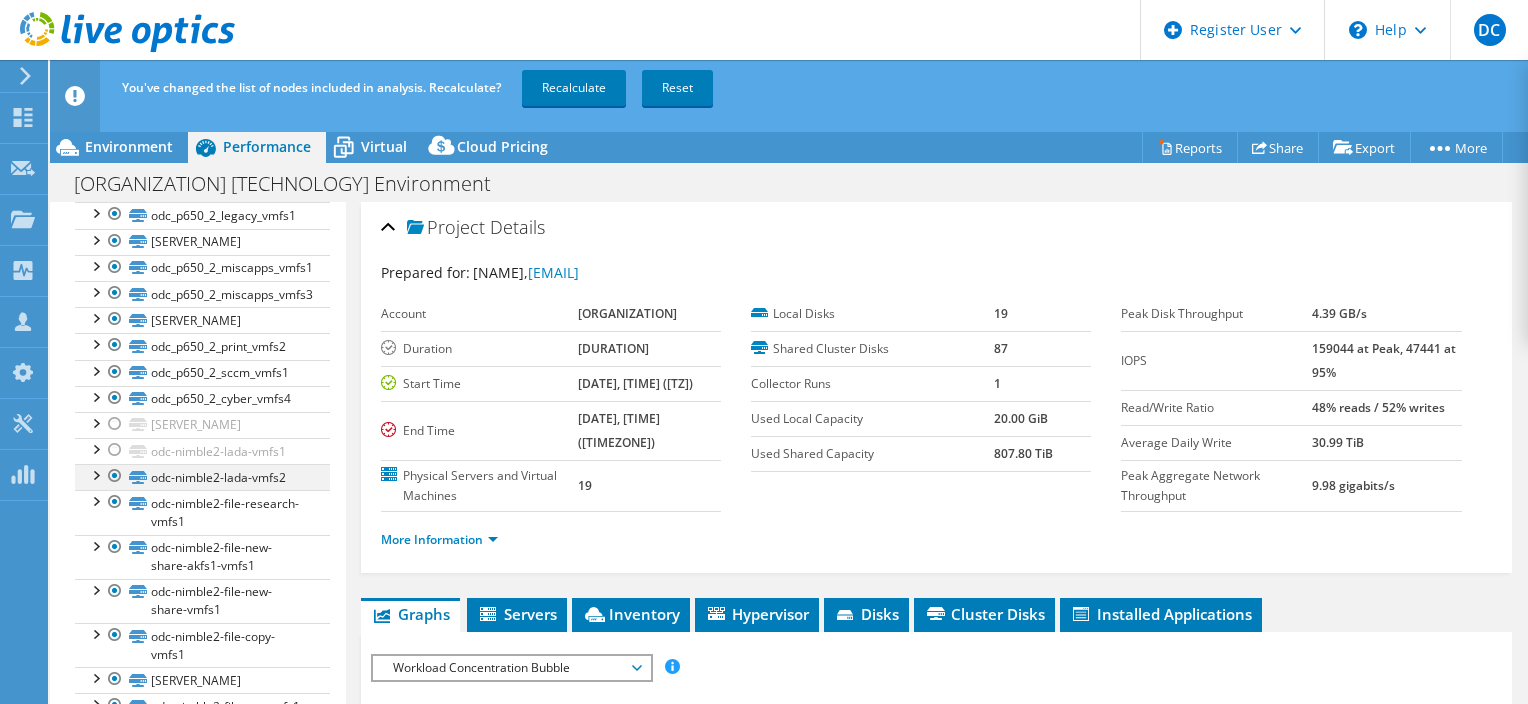 click at bounding box center (115, 476) 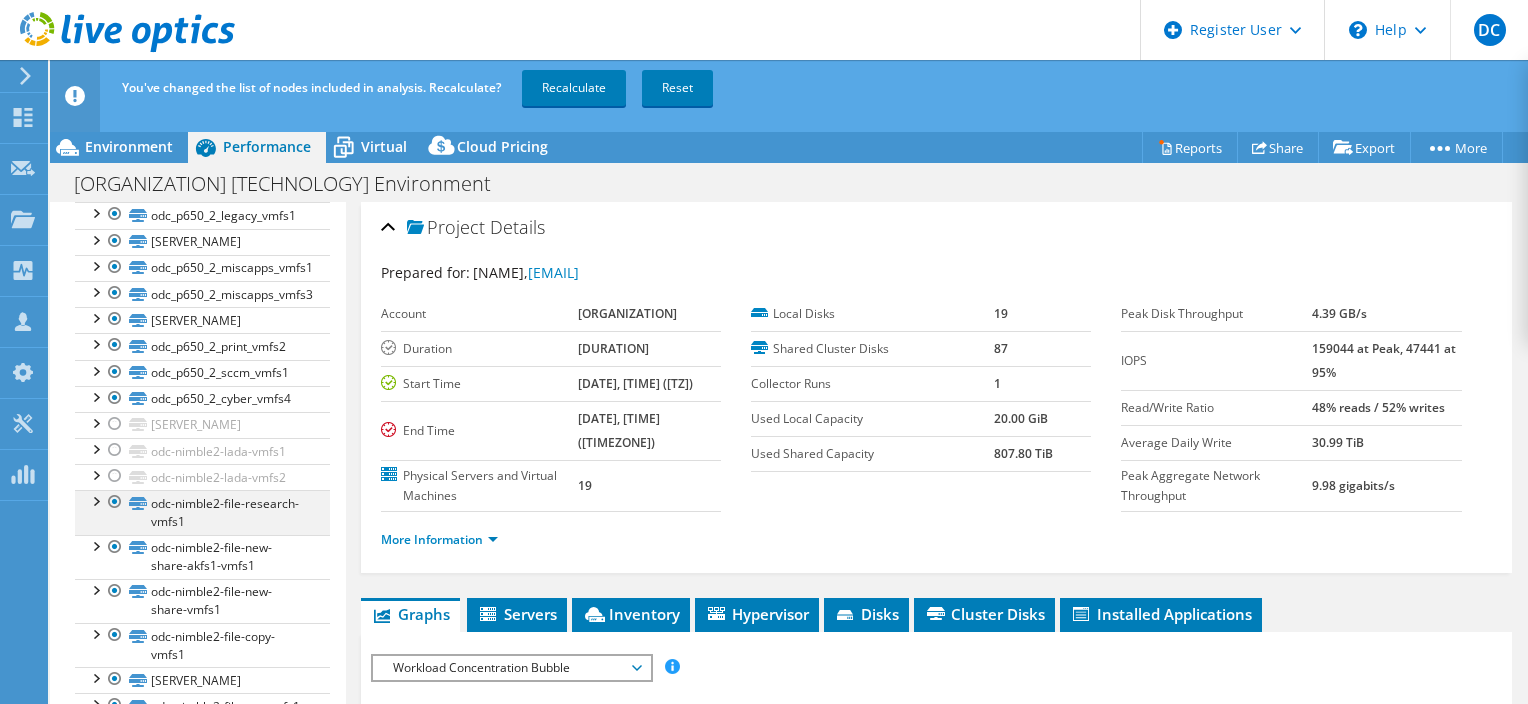 click at bounding box center (115, 502) 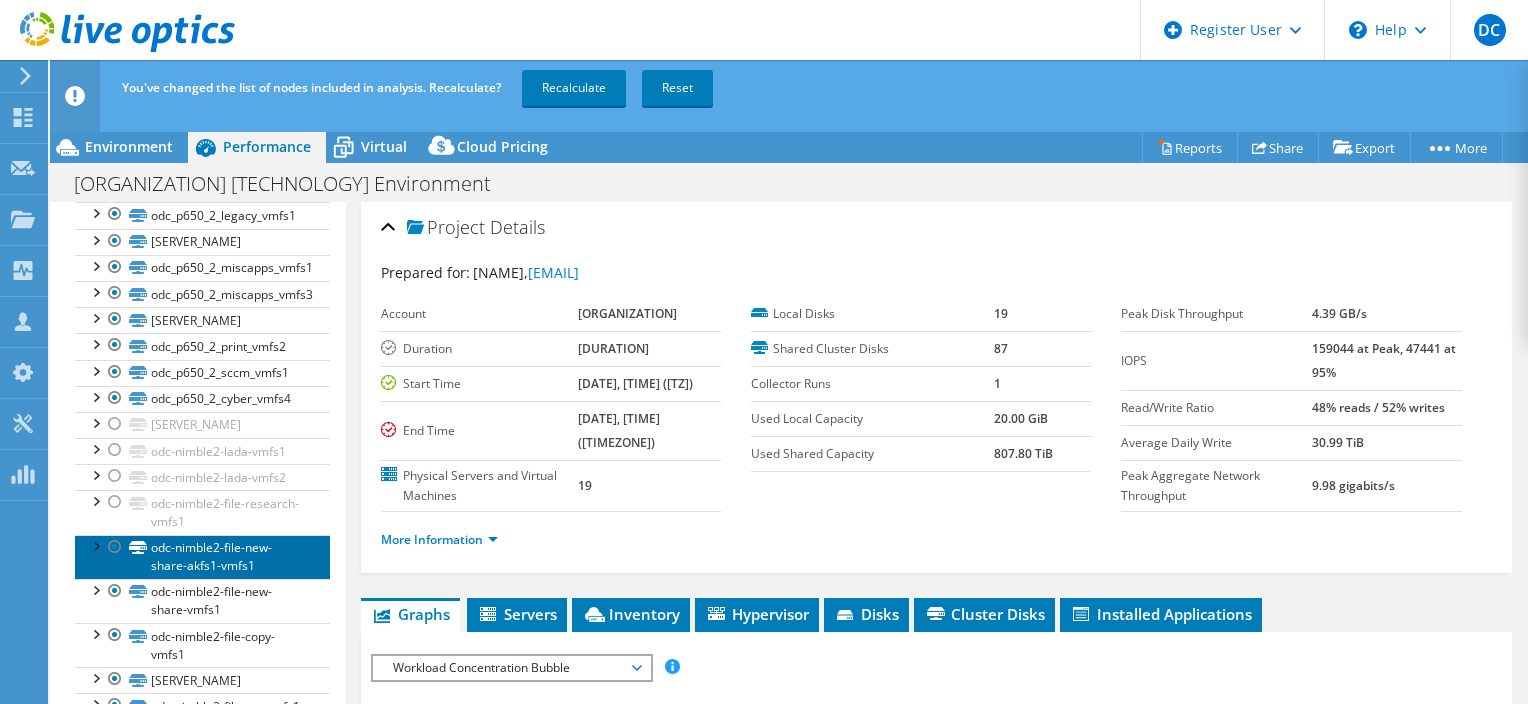 click on "odc-nimble2-file-new-share-akfs1-vmfs1" at bounding box center [202, 557] 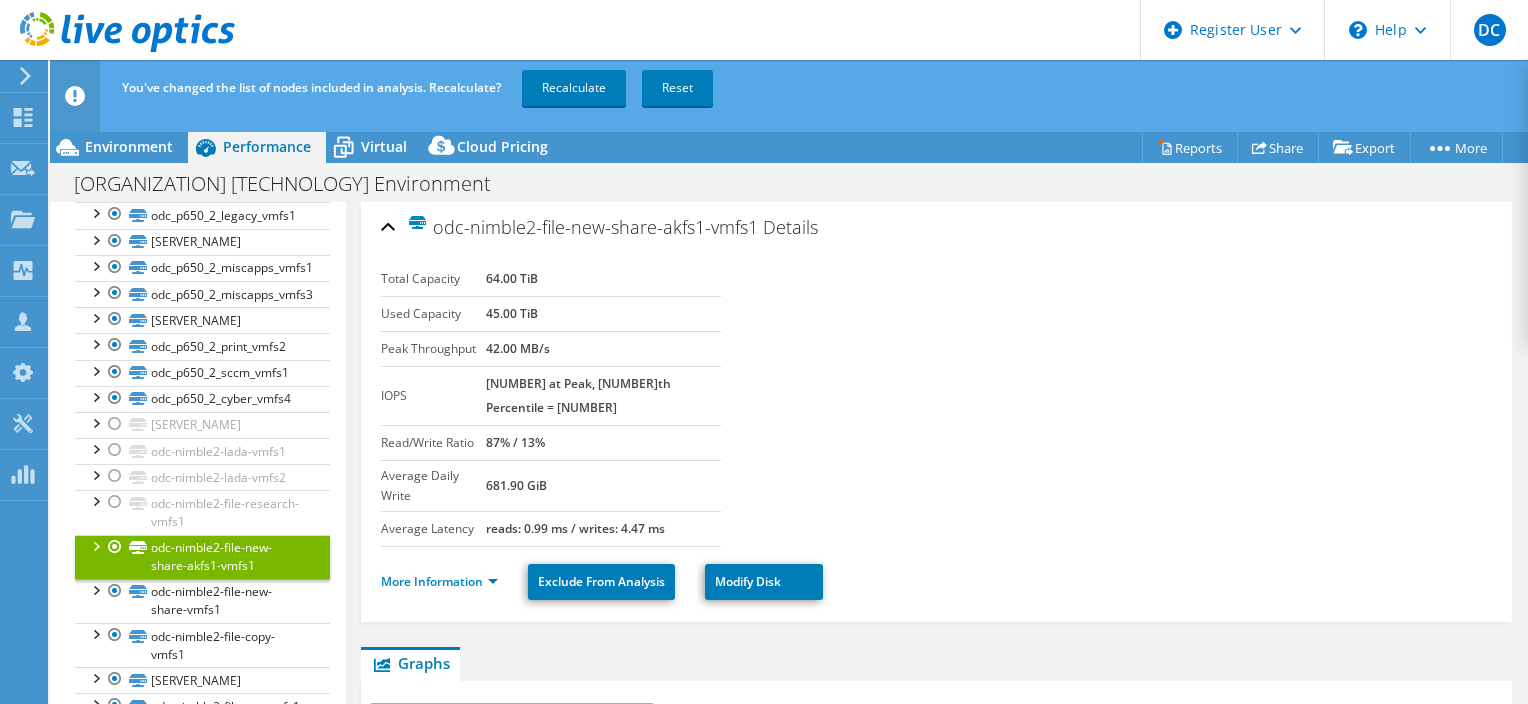 click at bounding box center (115, 547) 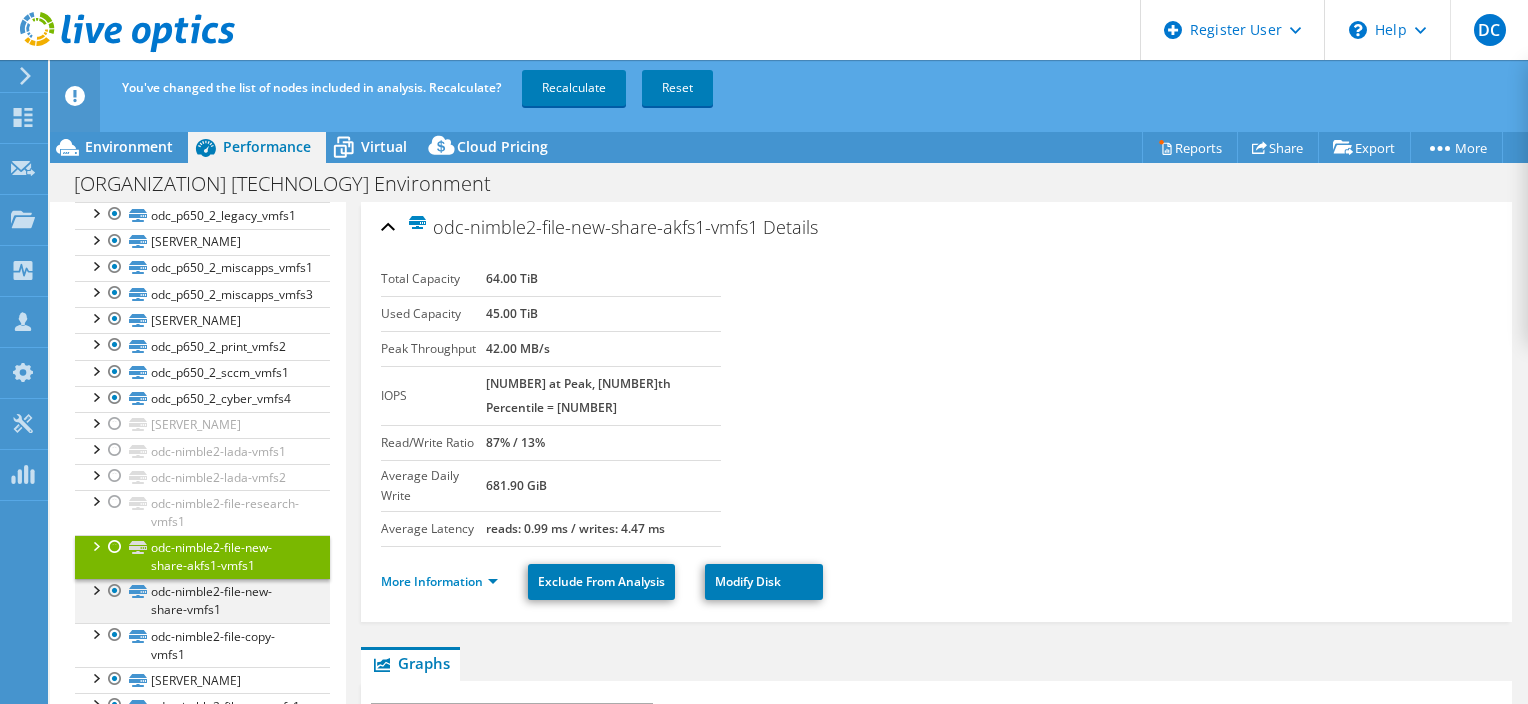 click at bounding box center [115, 591] 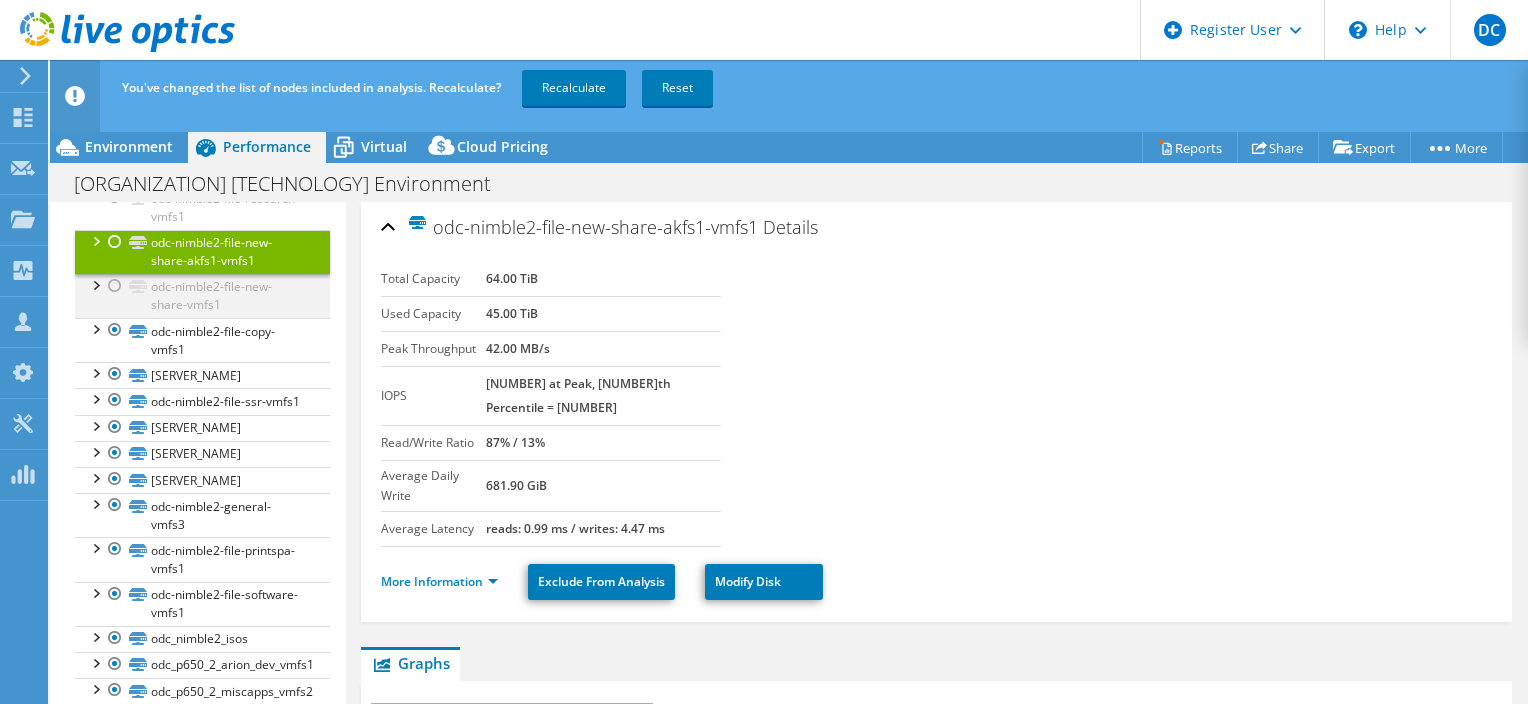 scroll, scrollTop: 1142, scrollLeft: 0, axis: vertical 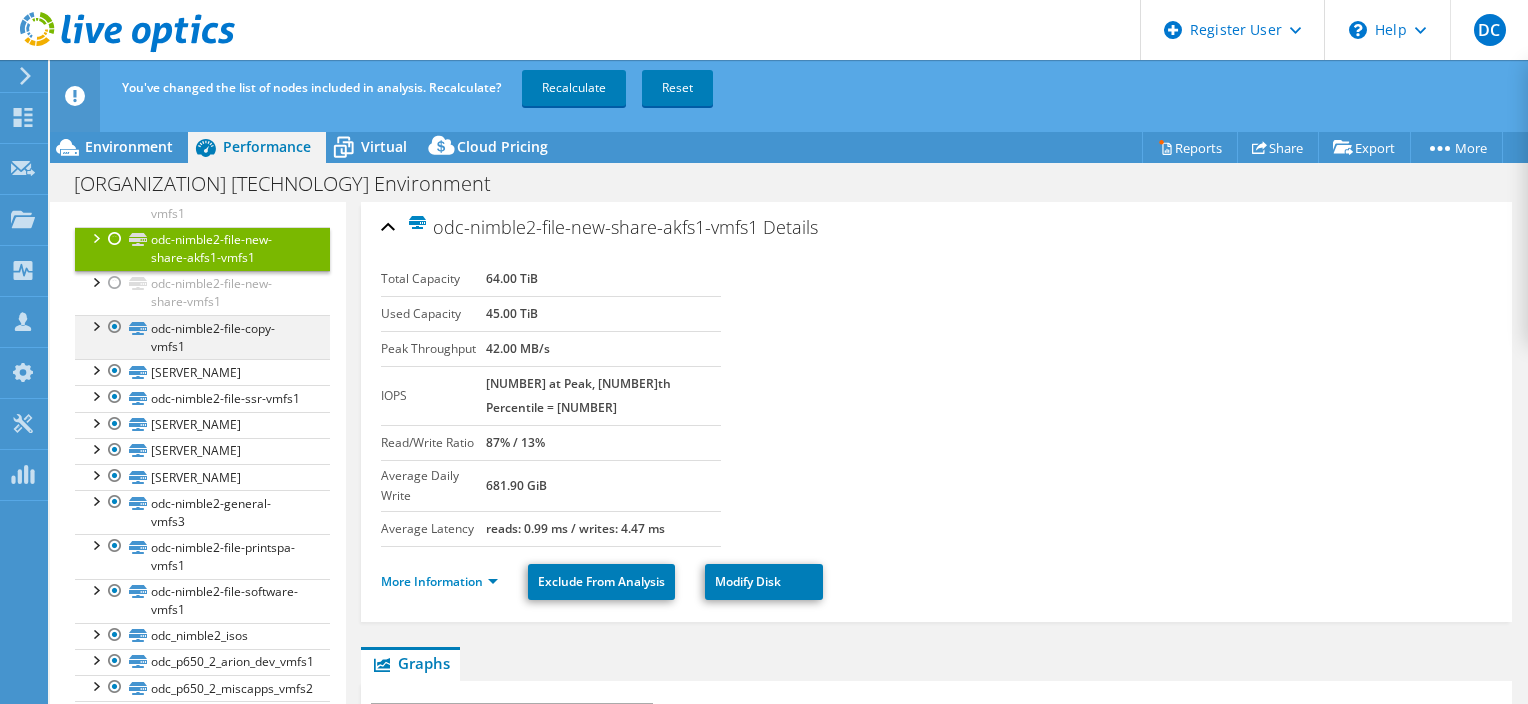 click at bounding box center (115, 327) 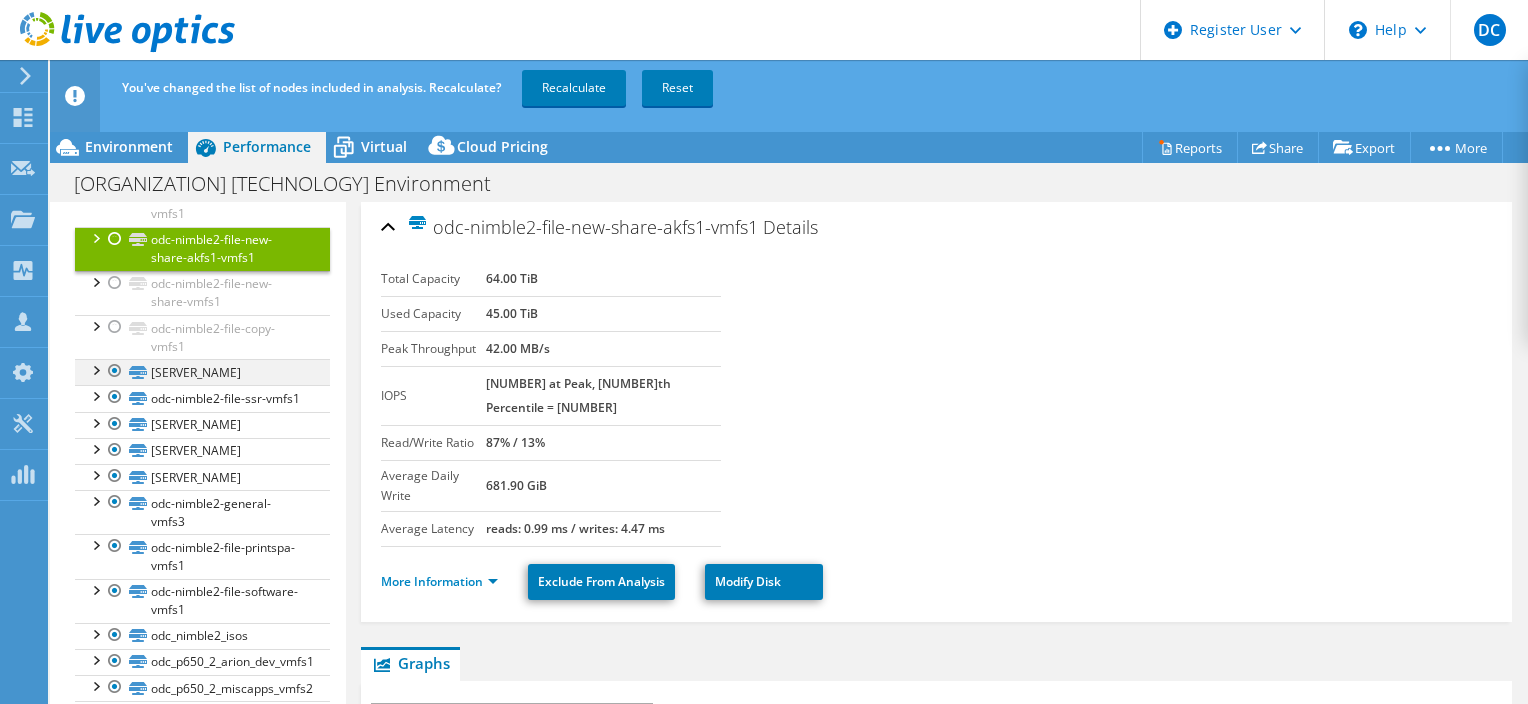 click at bounding box center (115, 371) 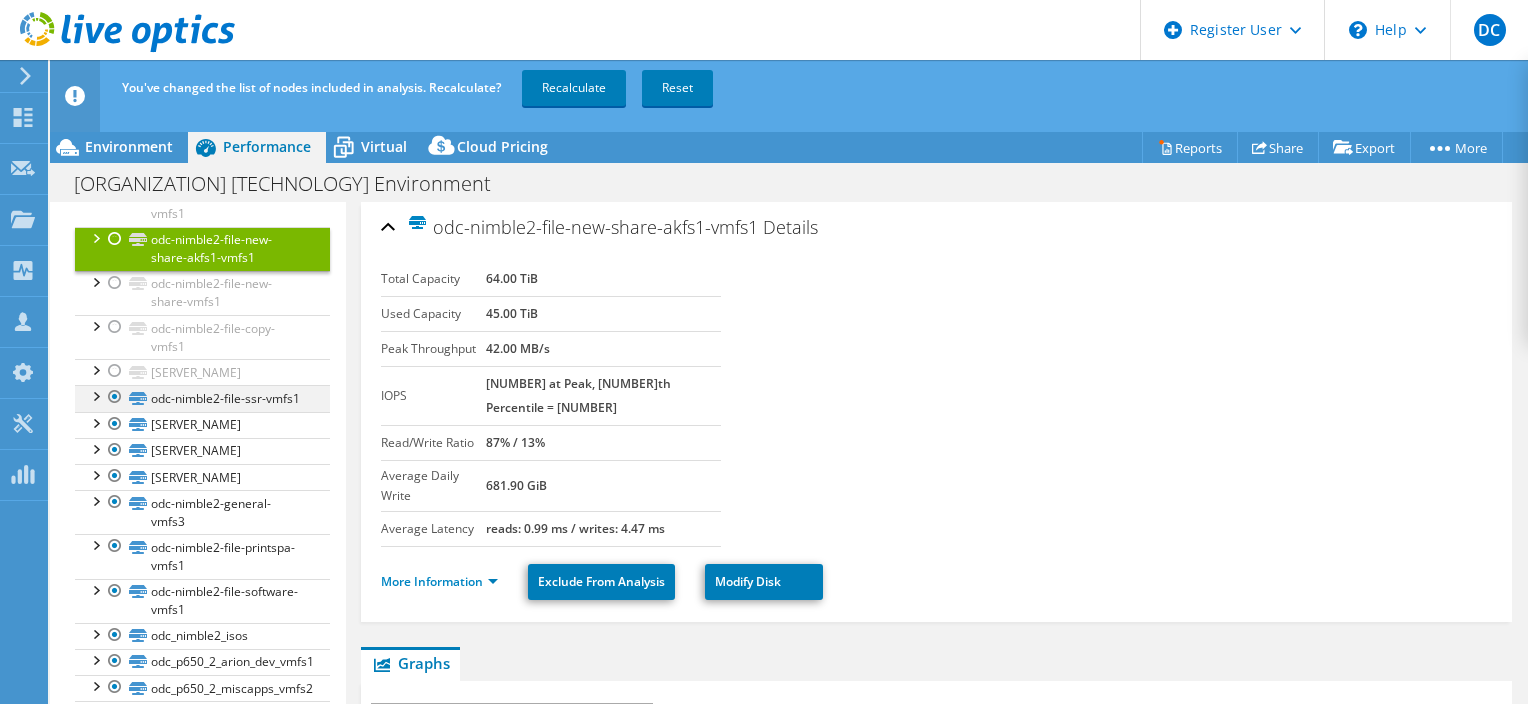 click at bounding box center (115, 397) 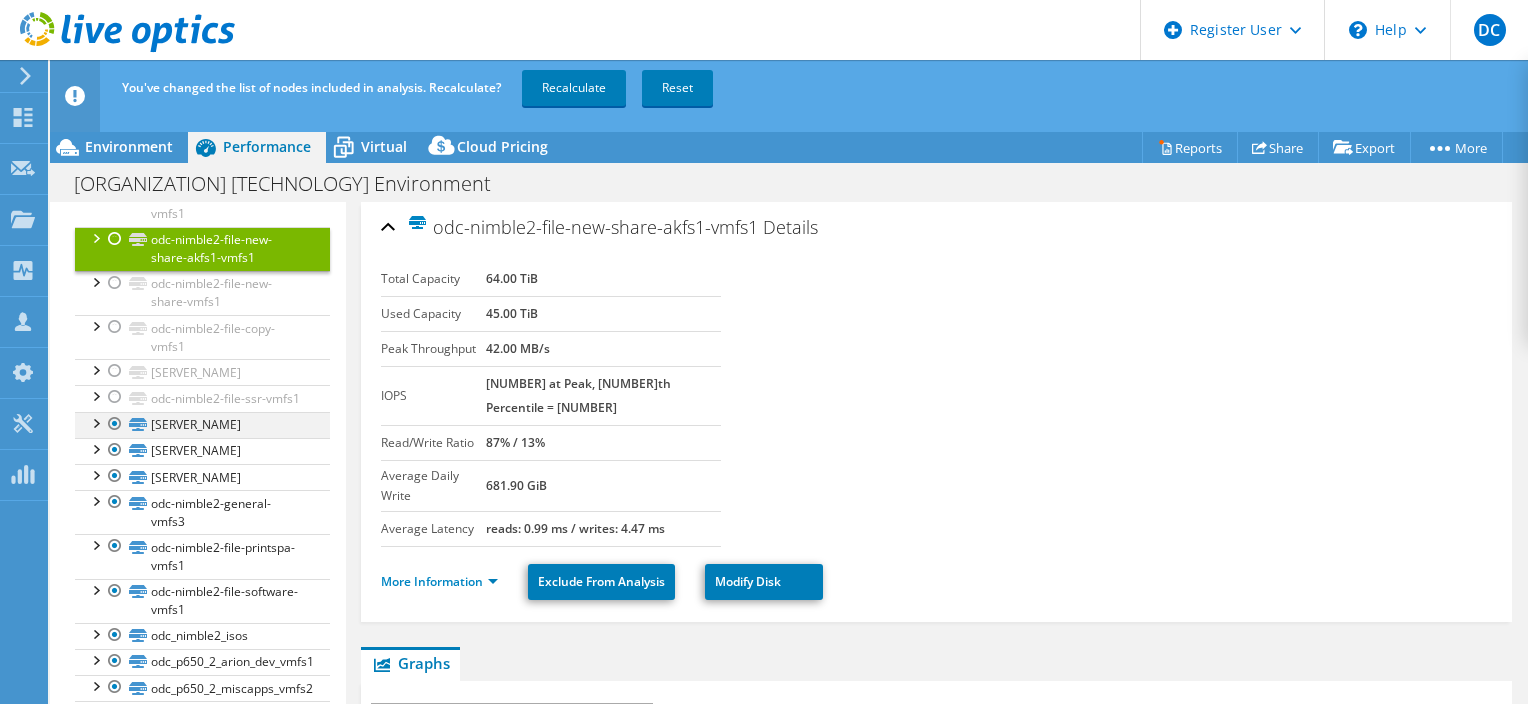 click at bounding box center [115, 424] 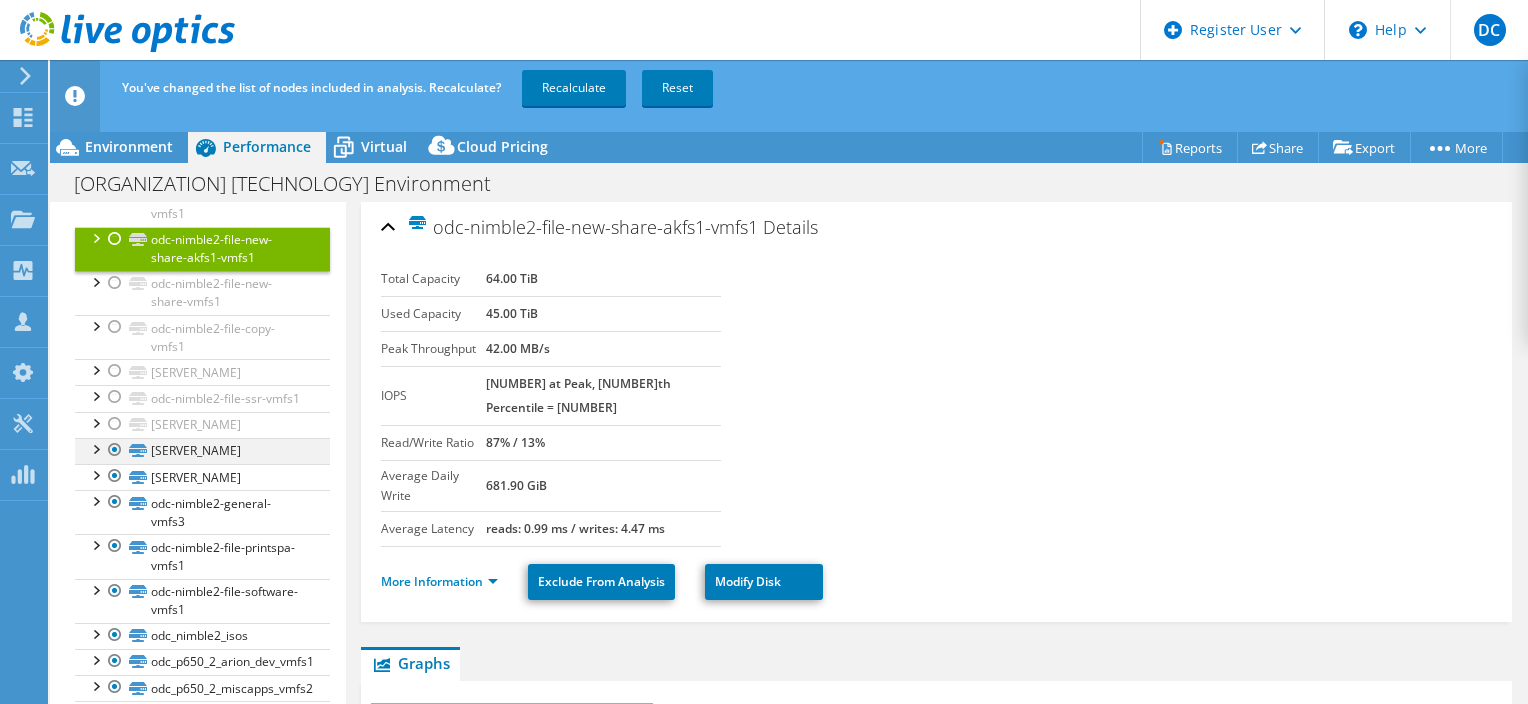 click at bounding box center [115, 450] 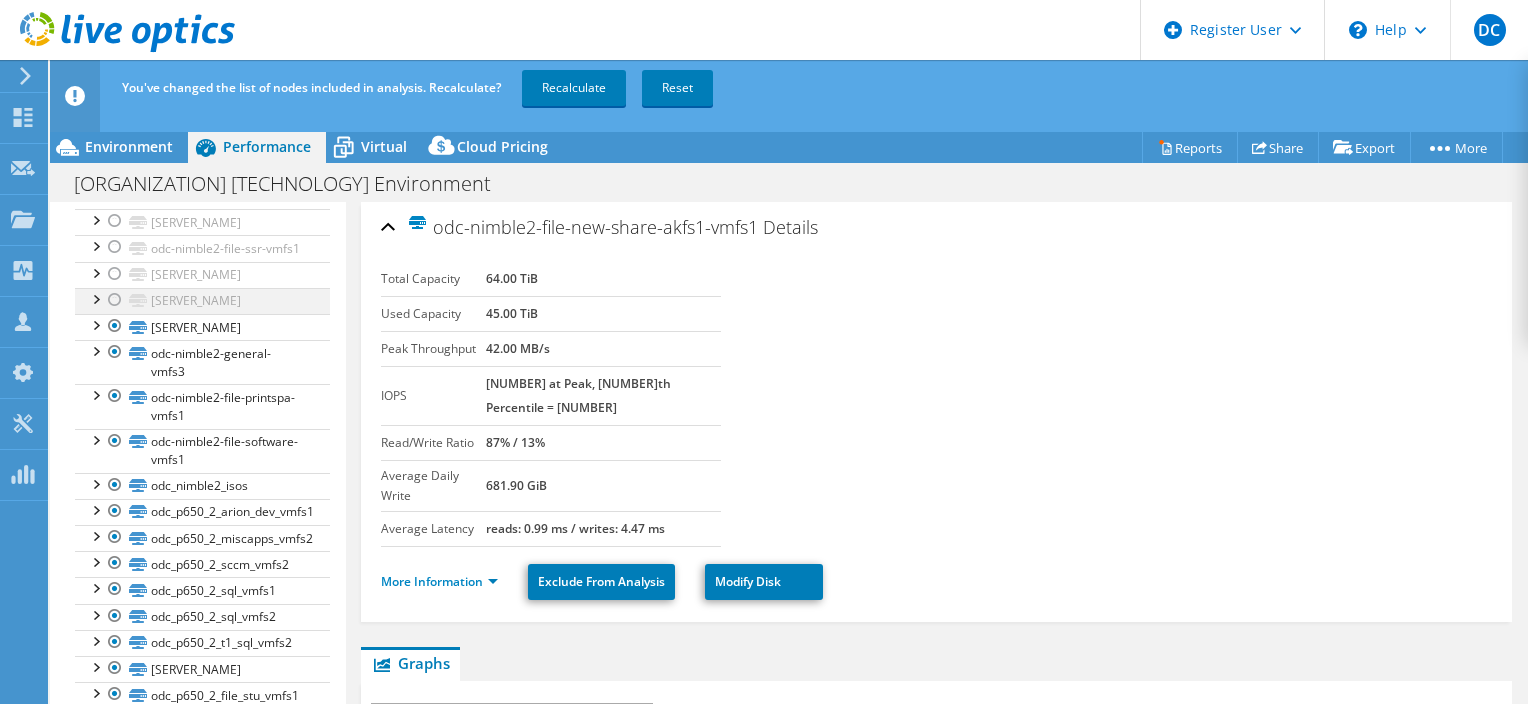 scroll, scrollTop: 1303, scrollLeft: 0, axis: vertical 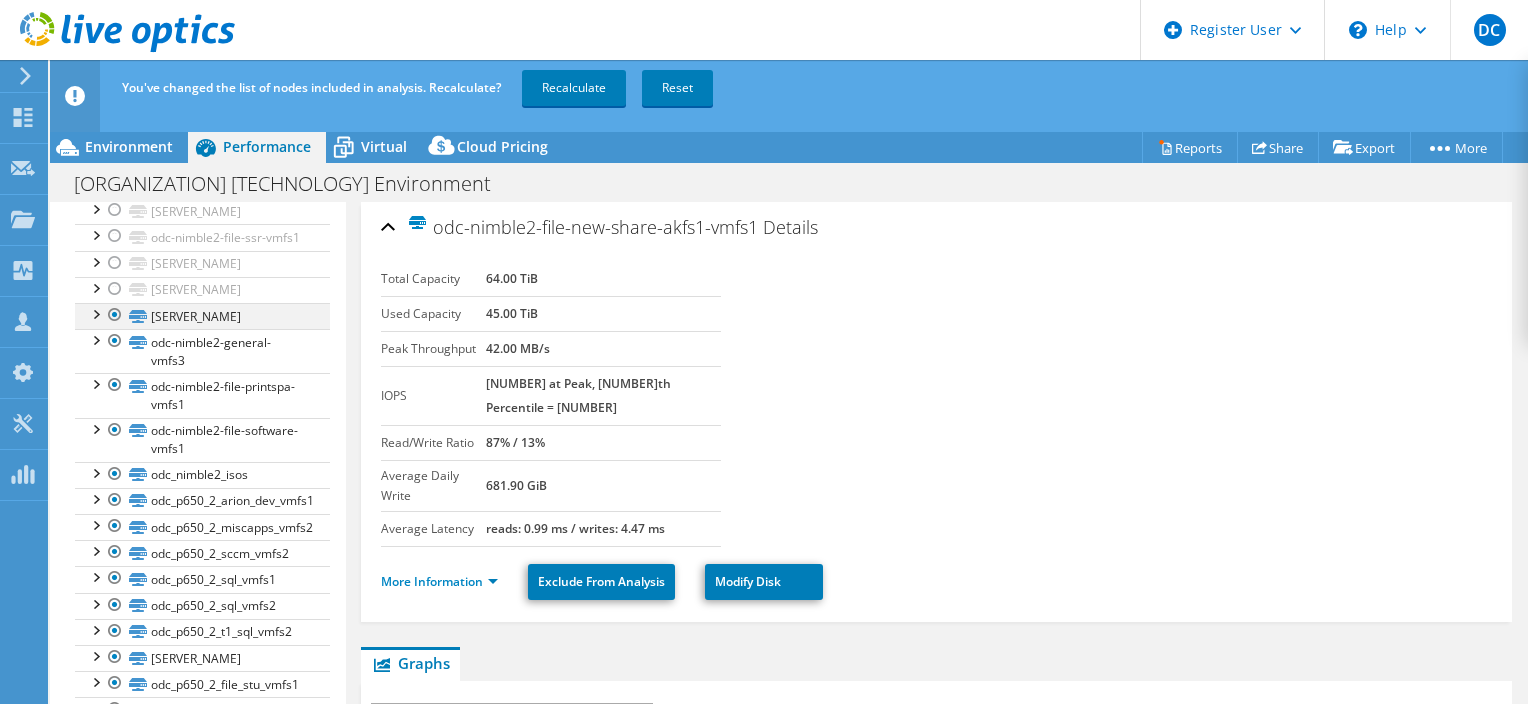 click at bounding box center (115, 315) 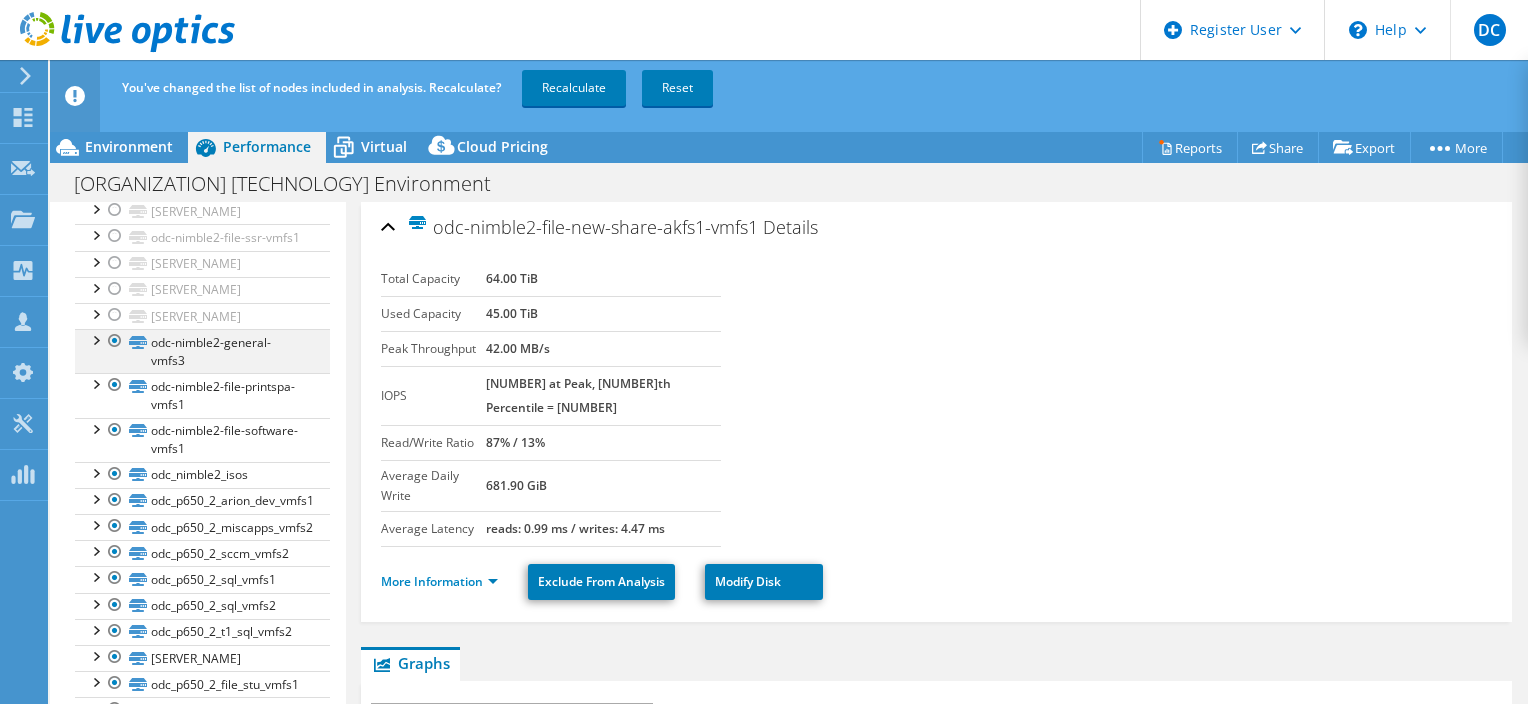 click at bounding box center (115, 341) 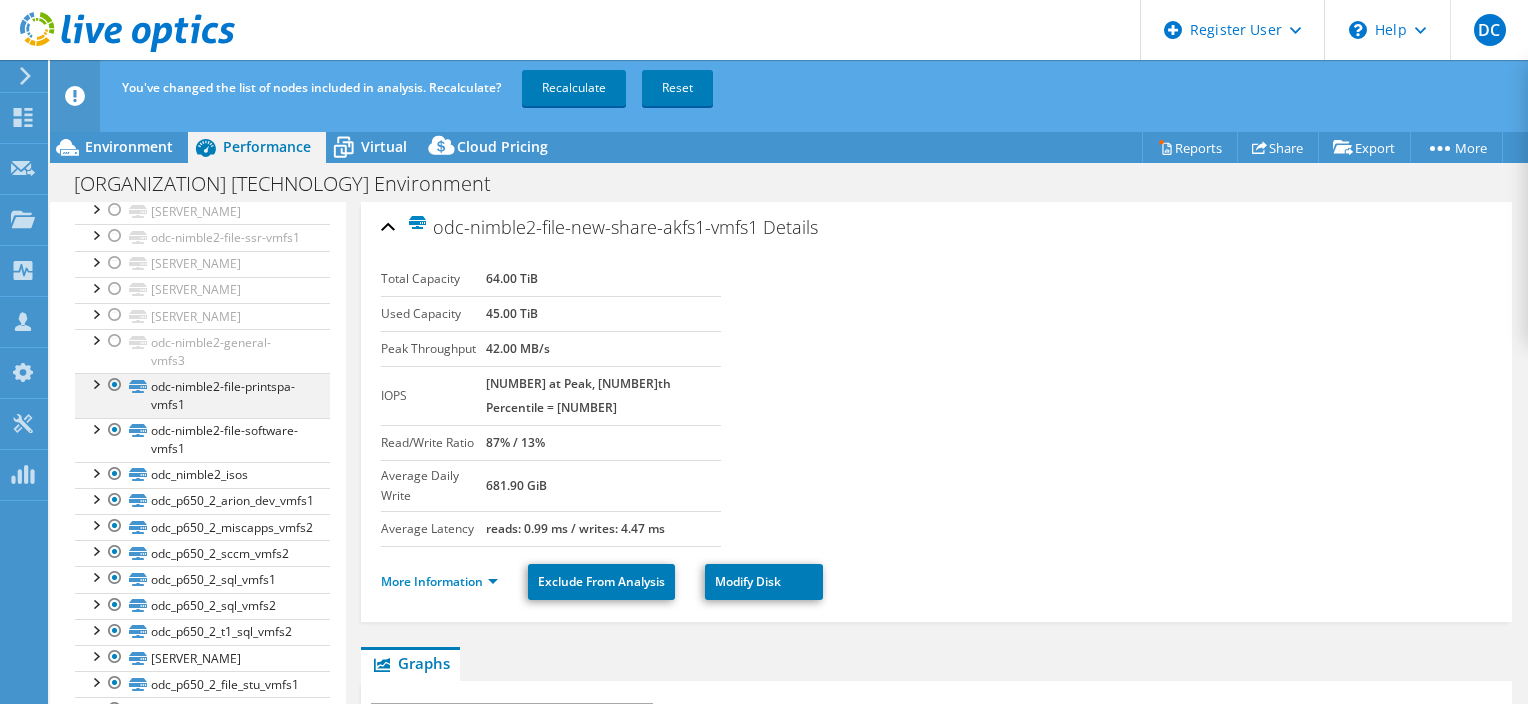 click at bounding box center (115, 385) 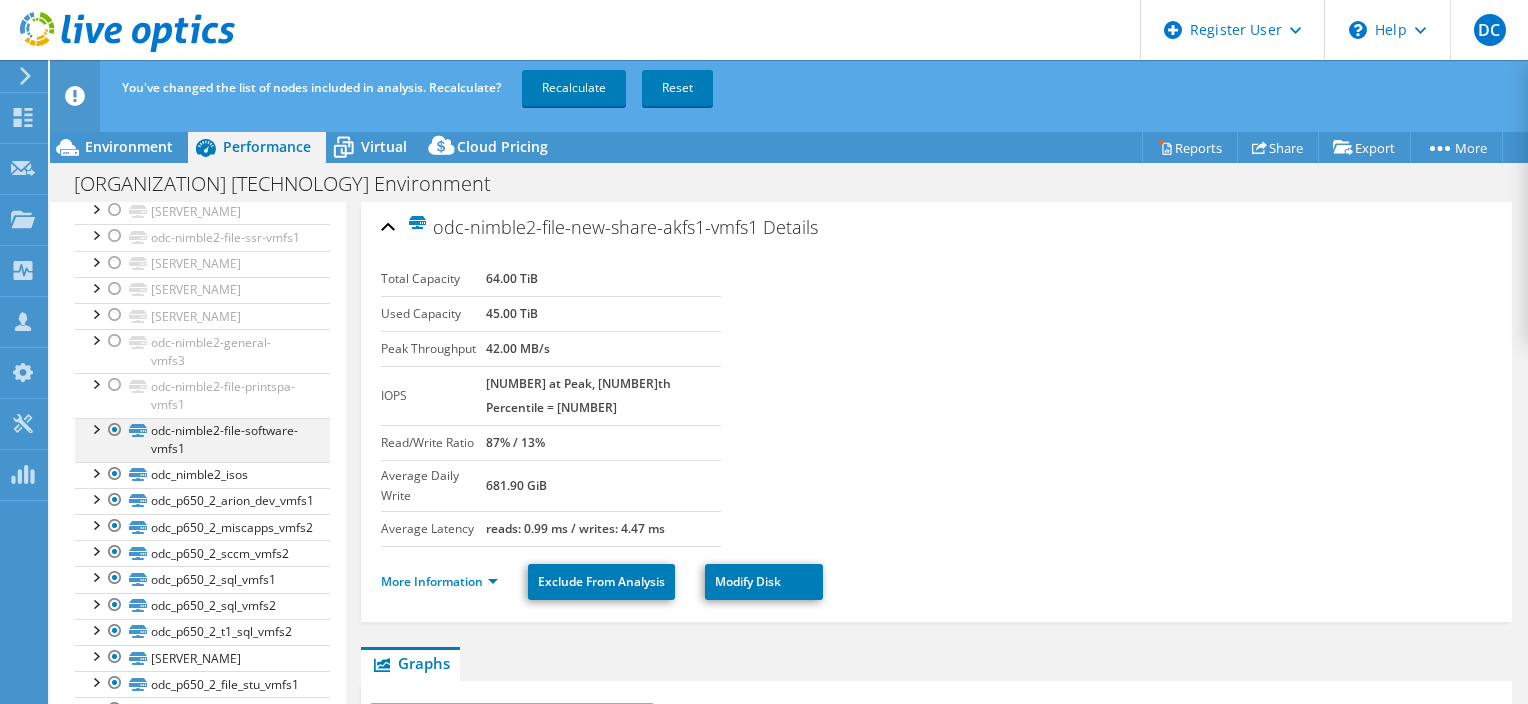 click at bounding box center (115, 430) 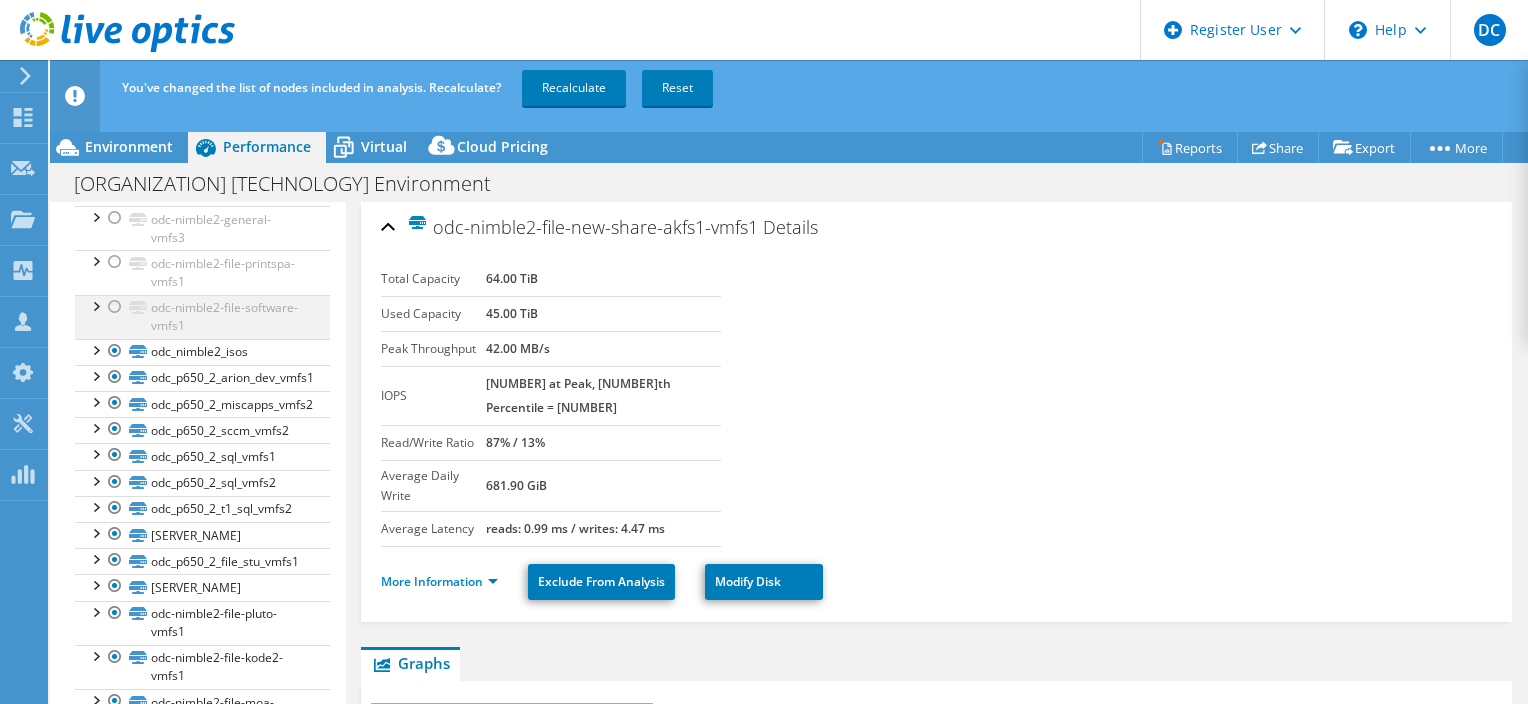 scroll, scrollTop: 1427, scrollLeft: 0, axis: vertical 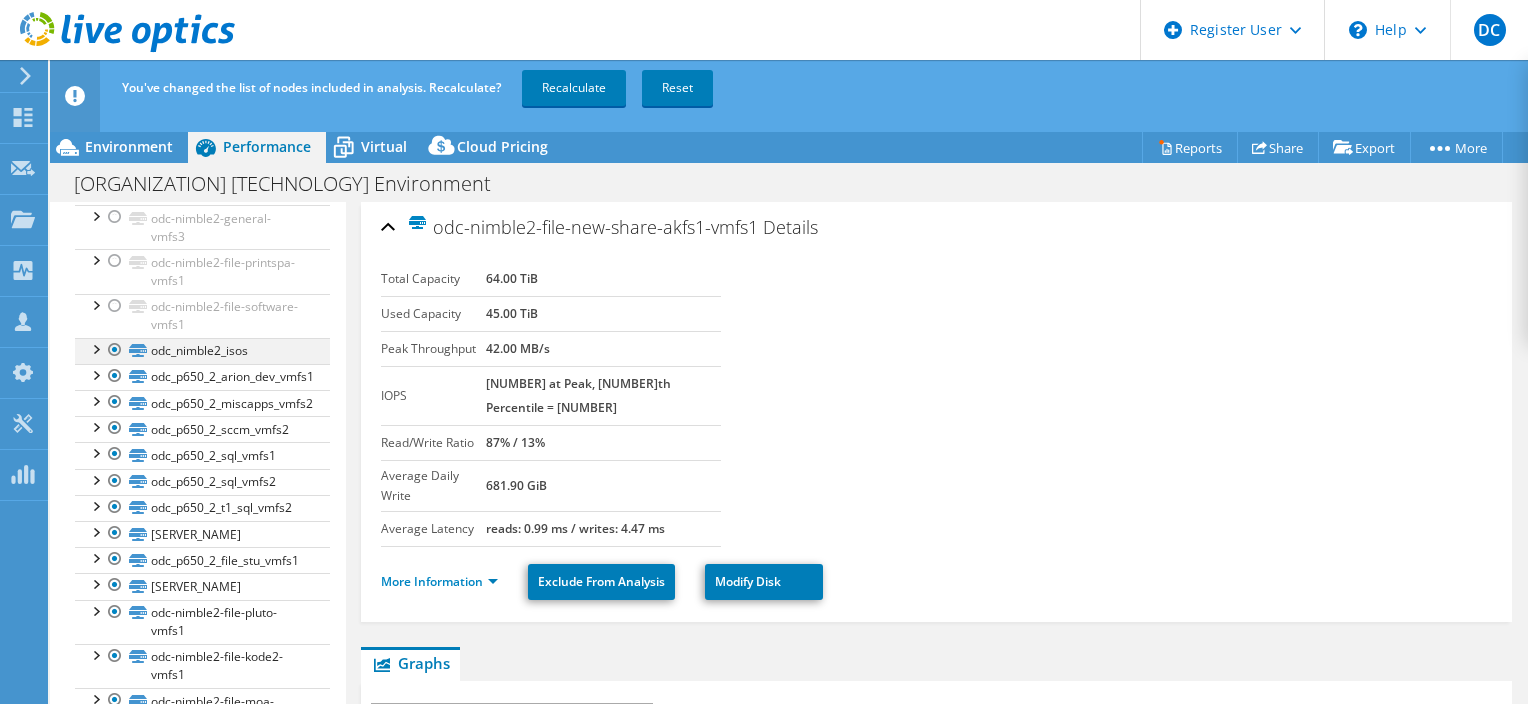 click at bounding box center [115, 350] 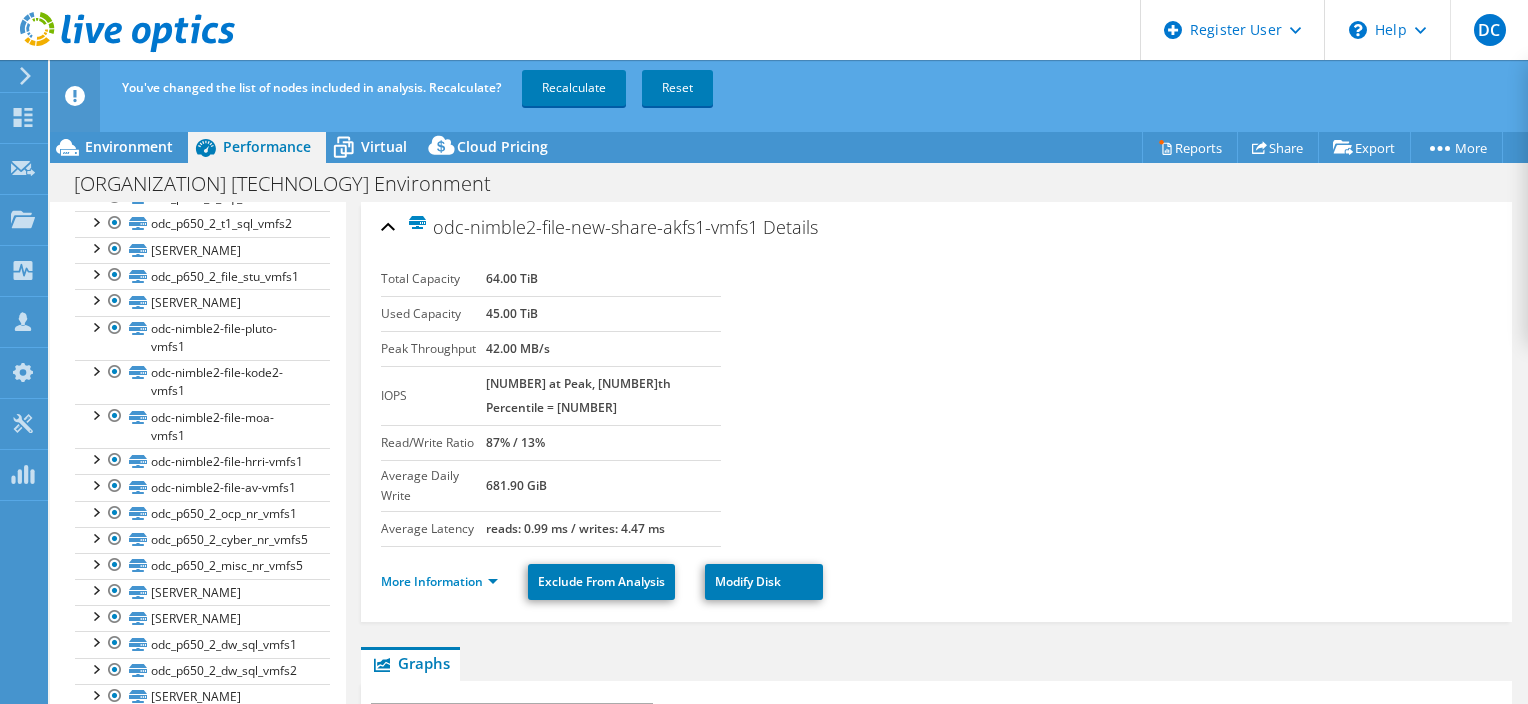 scroll, scrollTop: 1715, scrollLeft: 0, axis: vertical 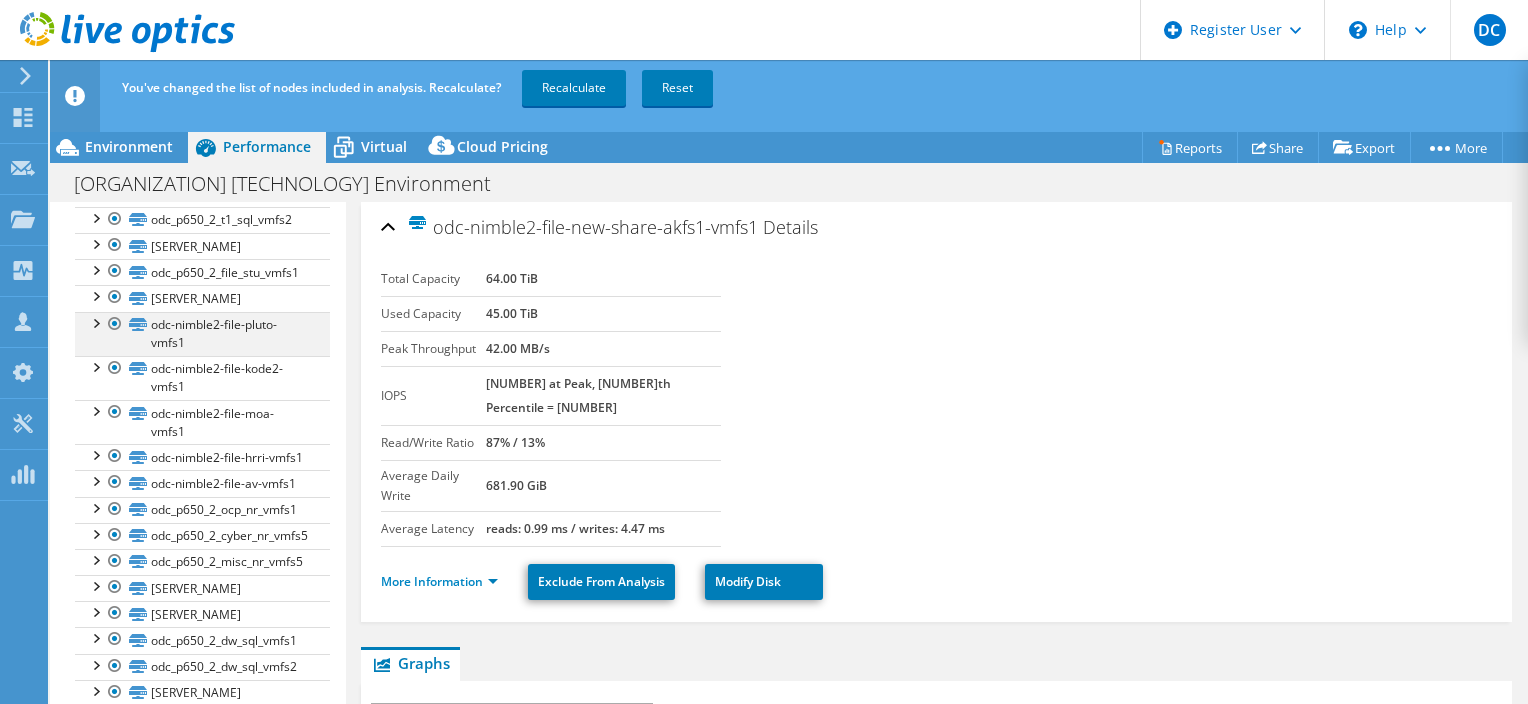 click at bounding box center (115, 324) 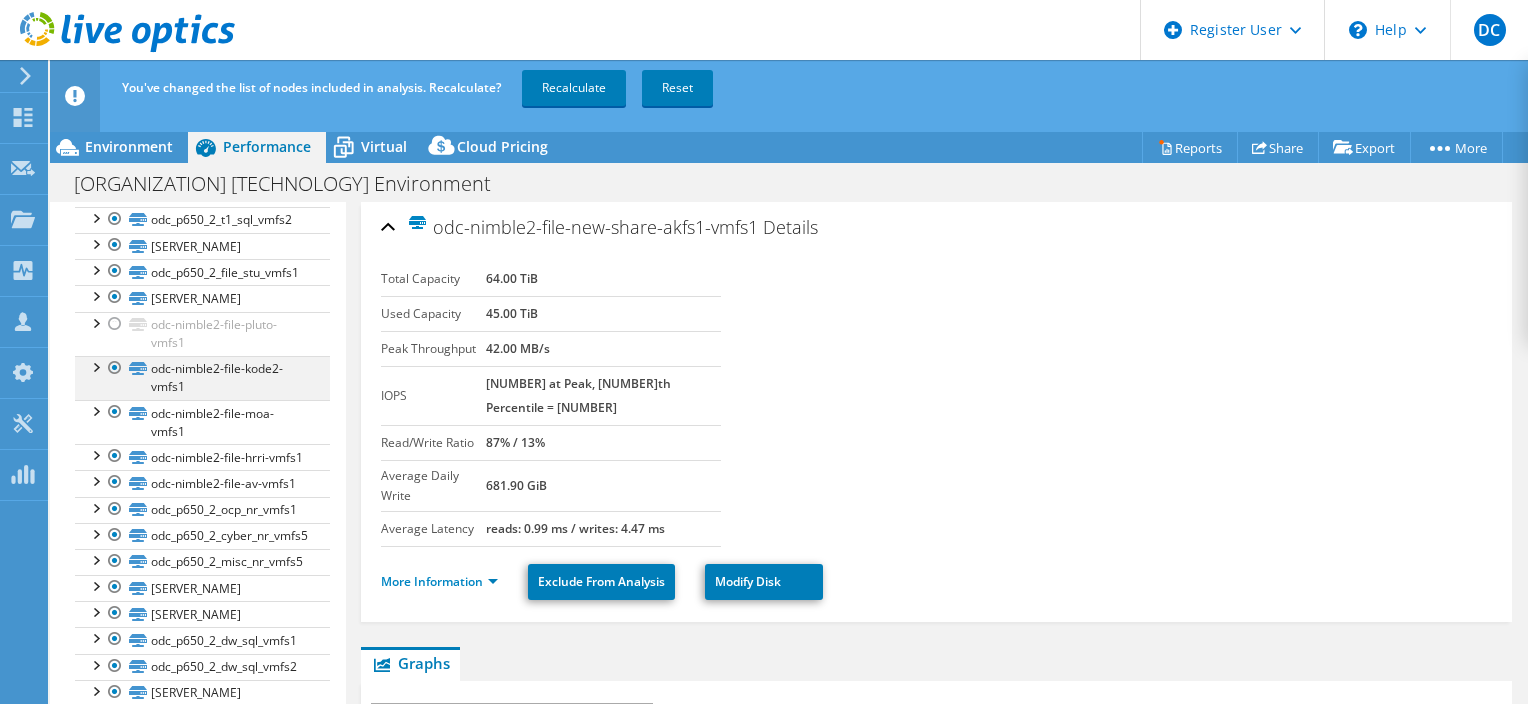 click at bounding box center [115, 368] 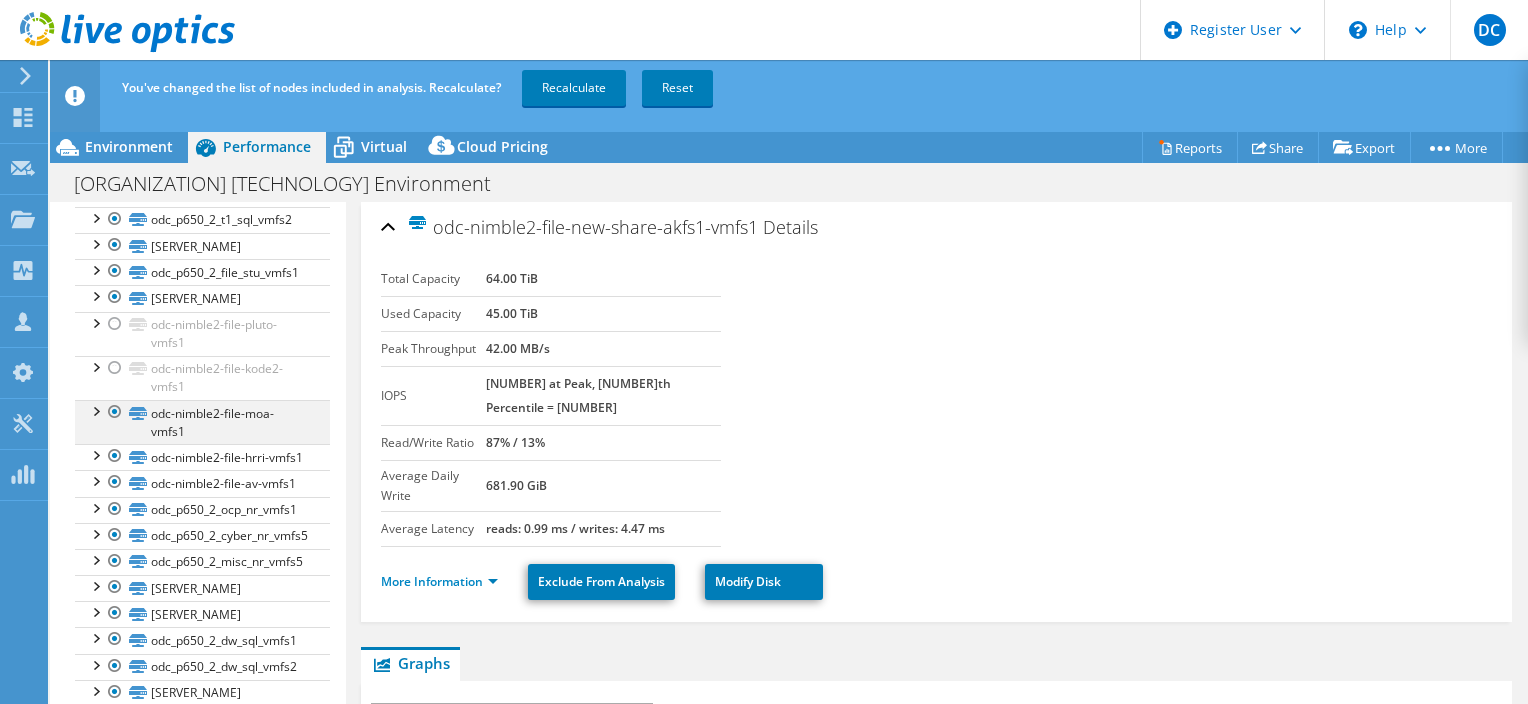 click at bounding box center [115, 412] 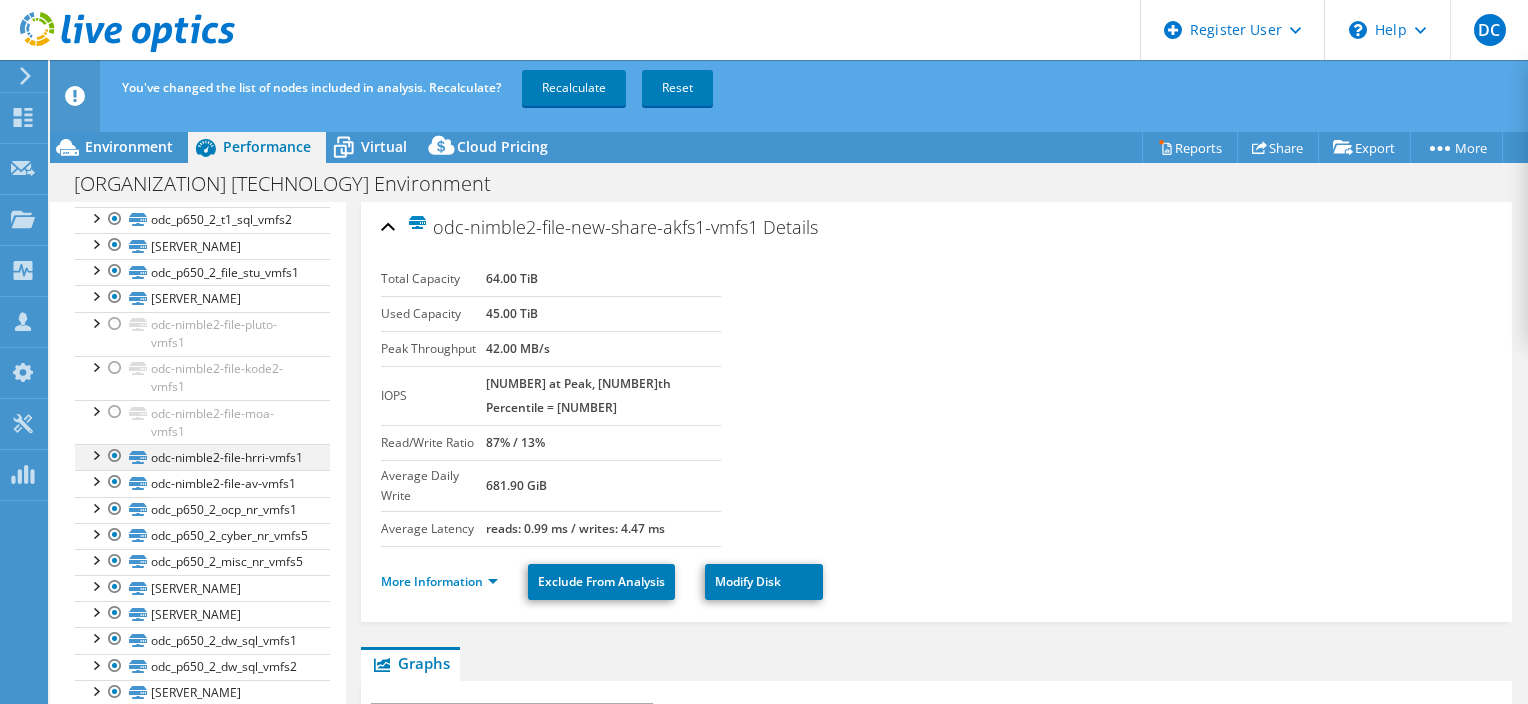 click at bounding box center [115, 456] 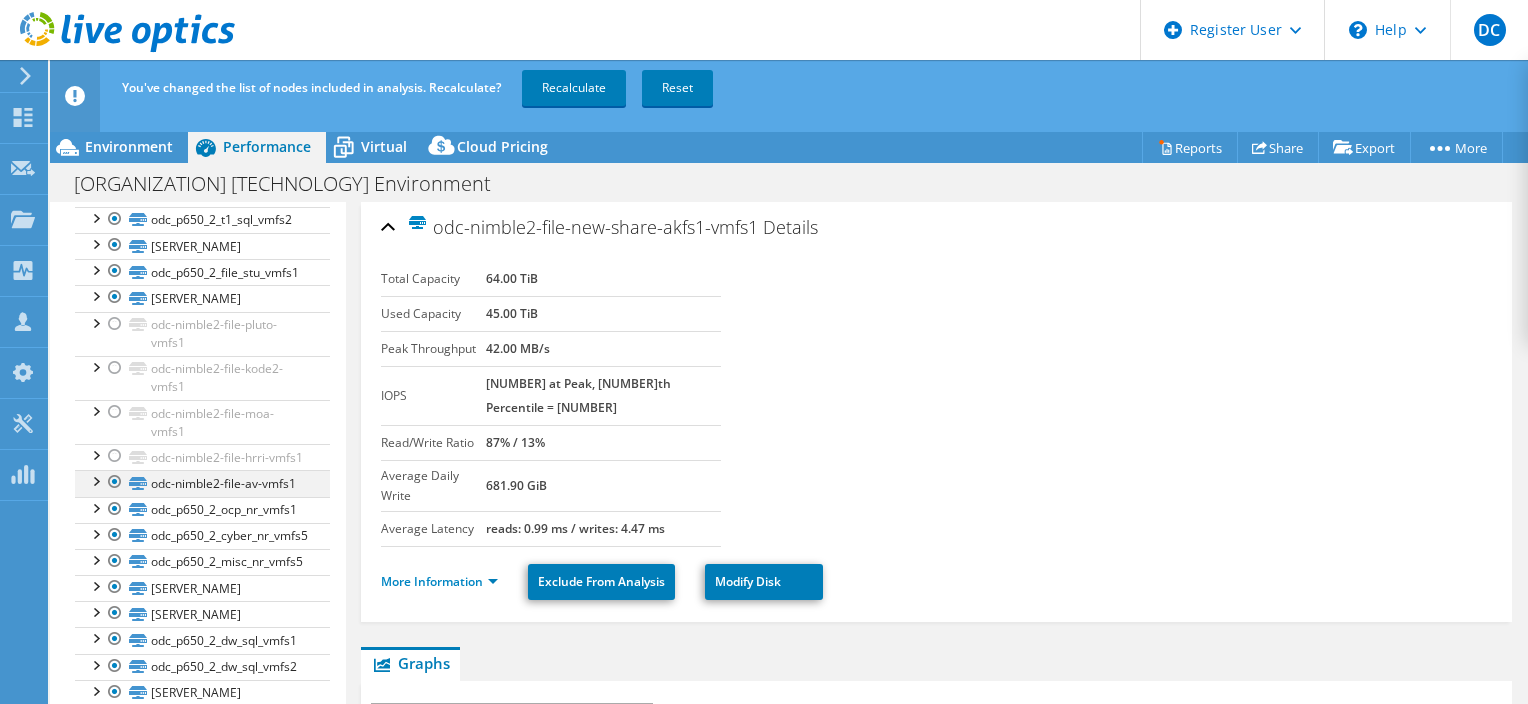 click at bounding box center [115, 482] 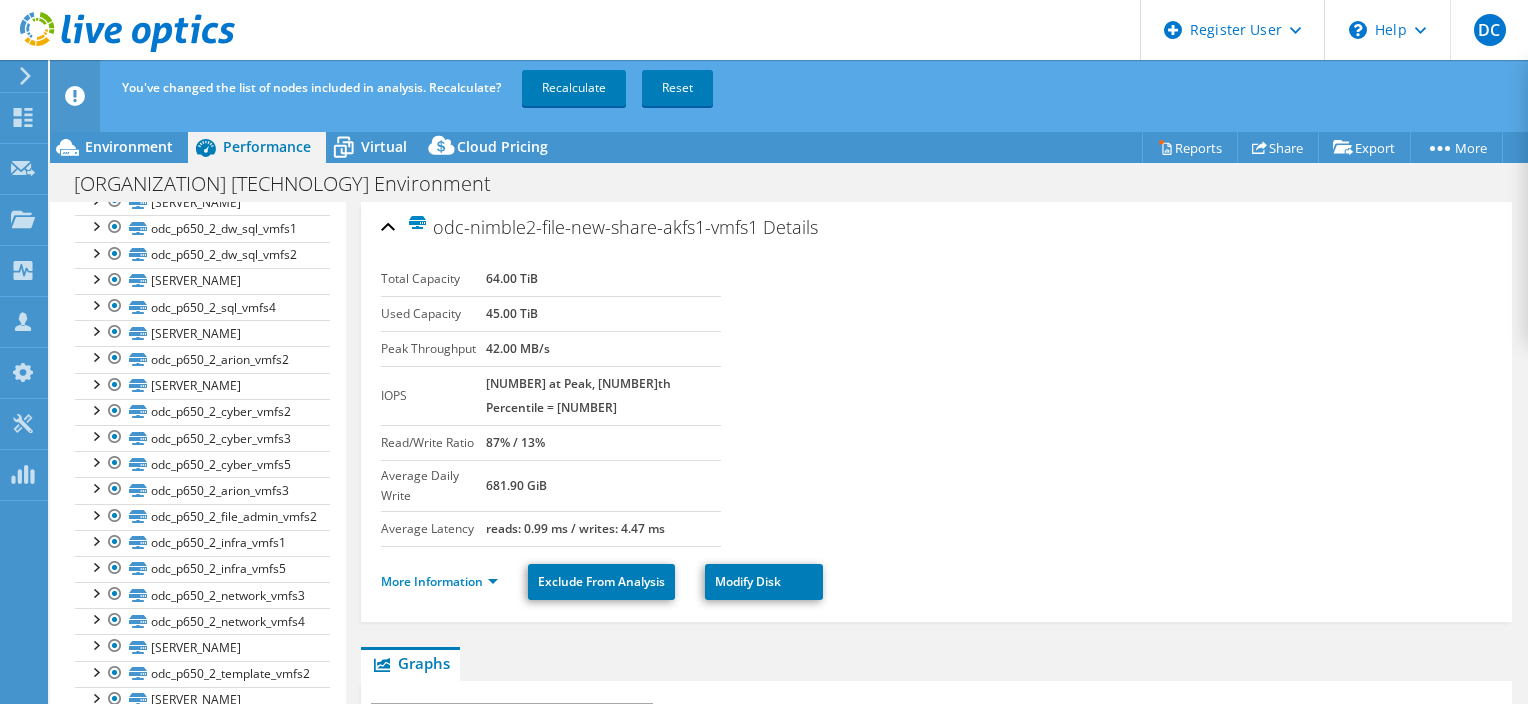 scroll, scrollTop: 2385, scrollLeft: 0, axis: vertical 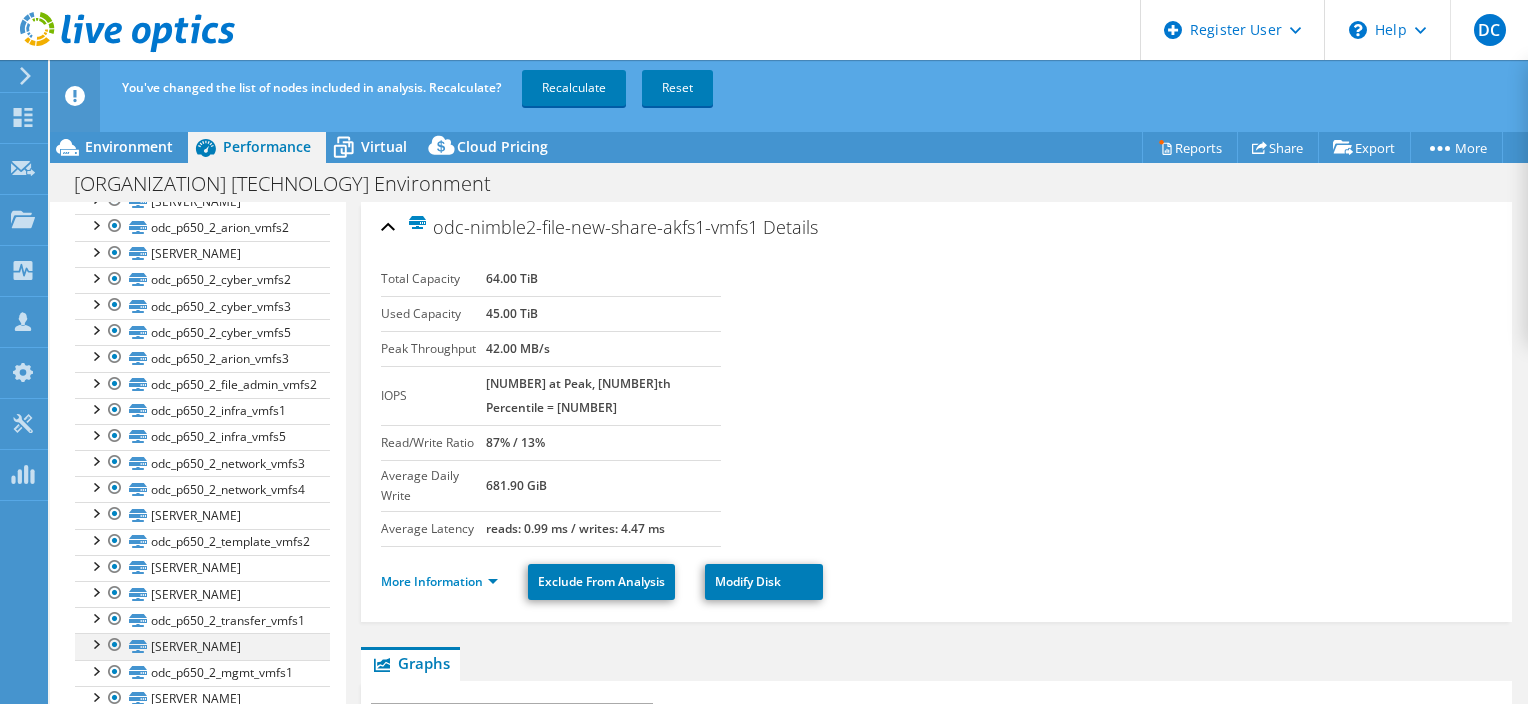 click at bounding box center (115, 645) 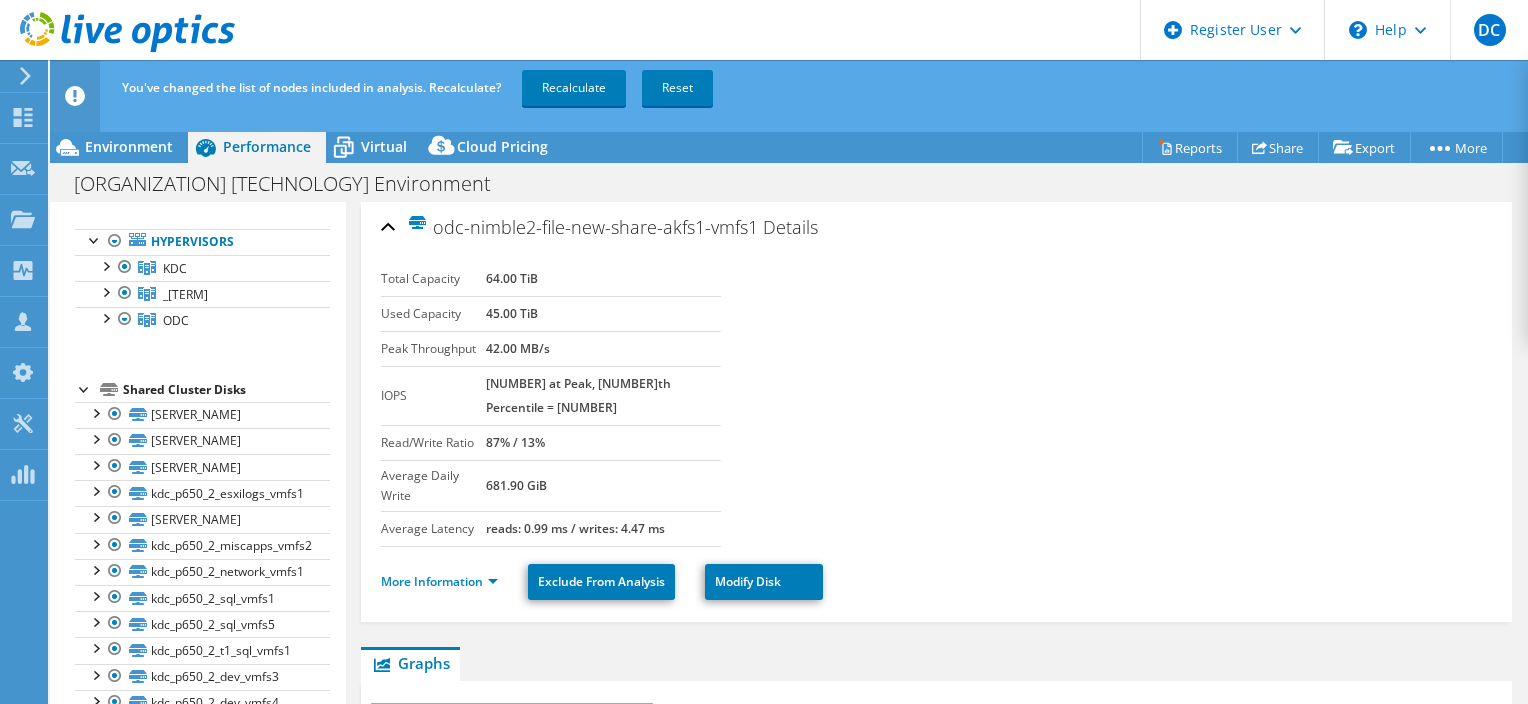 scroll, scrollTop: 110, scrollLeft: 0, axis: vertical 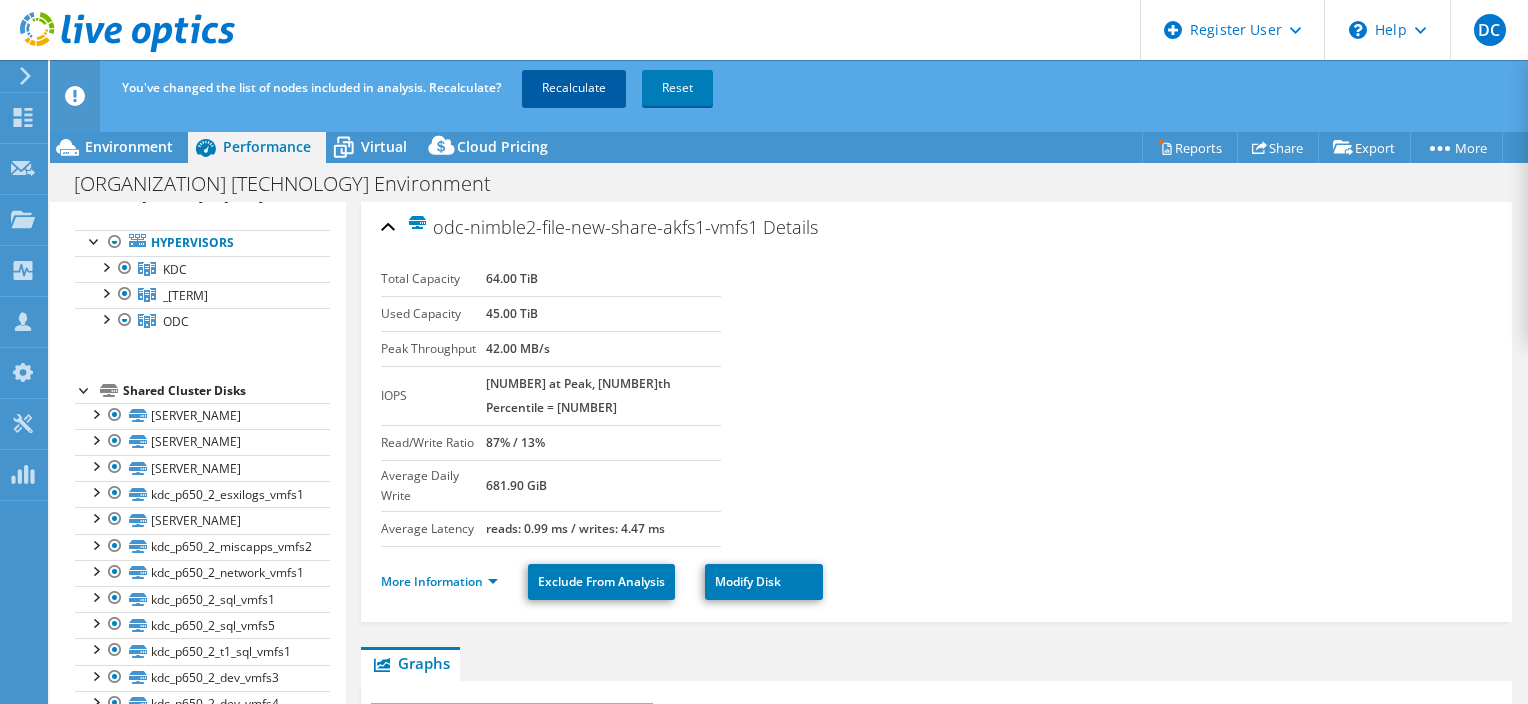 click on "Recalculate" at bounding box center [574, 88] 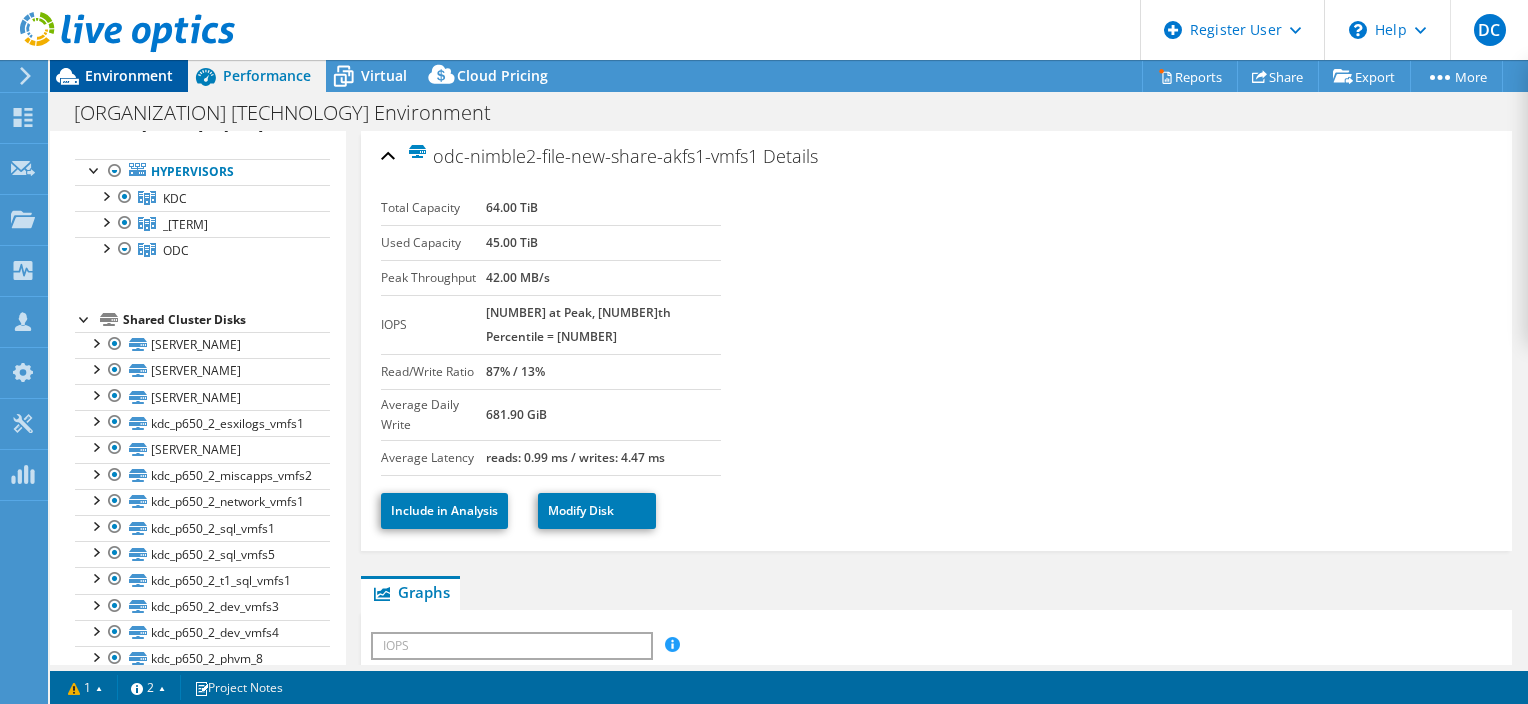 click on "Environment" at bounding box center [129, 75] 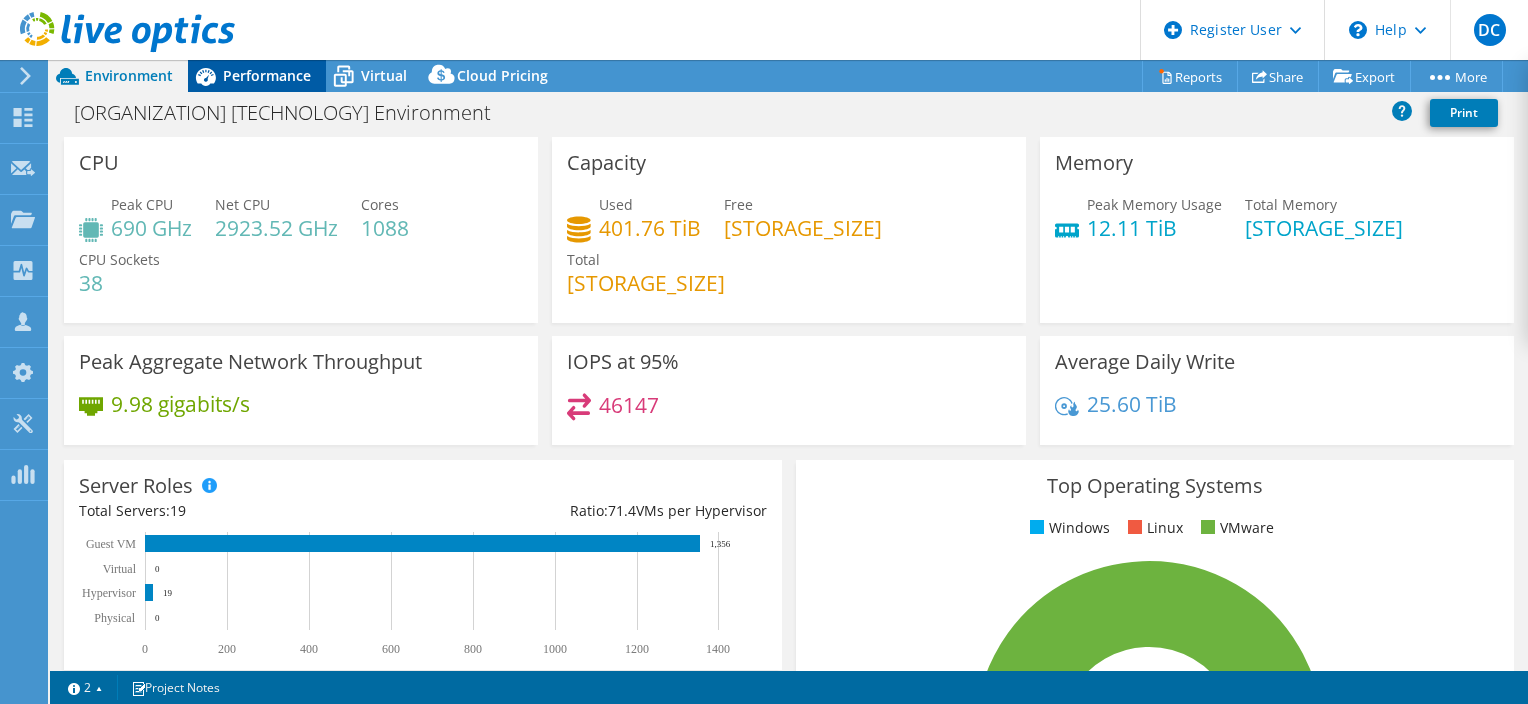 click on "Performance" at bounding box center [257, 76] 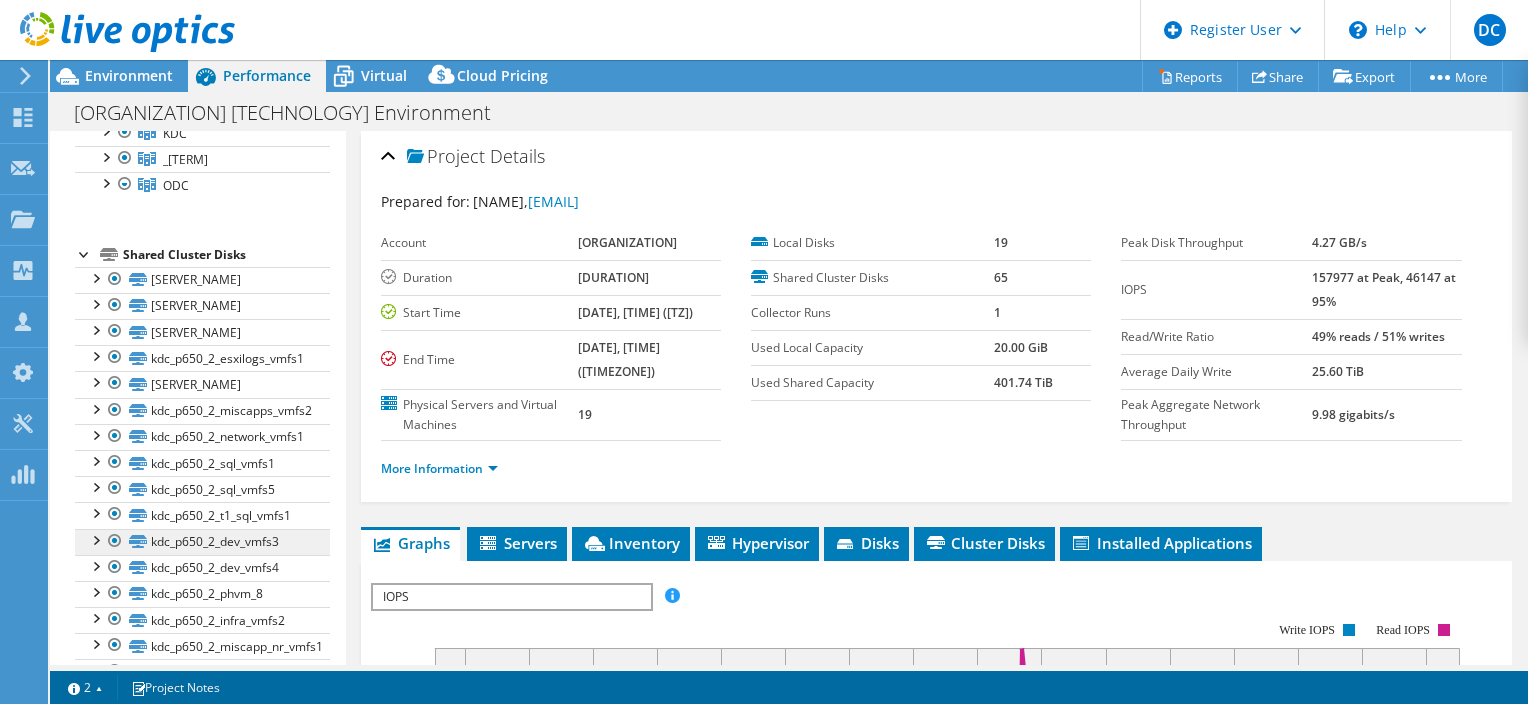 scroll, scrollTop: 0, scrollLeft: 0, axis: both 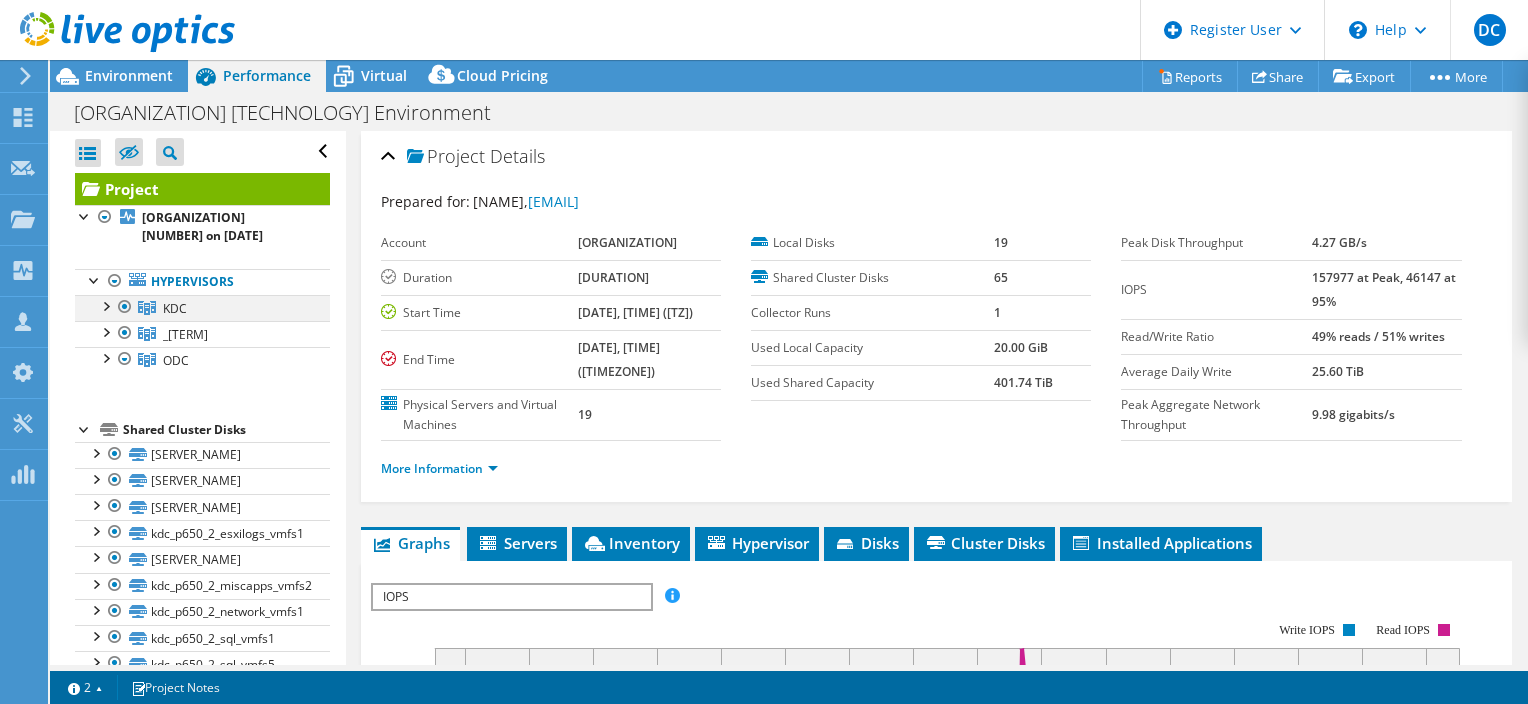 click at bounding box center (125, 307) 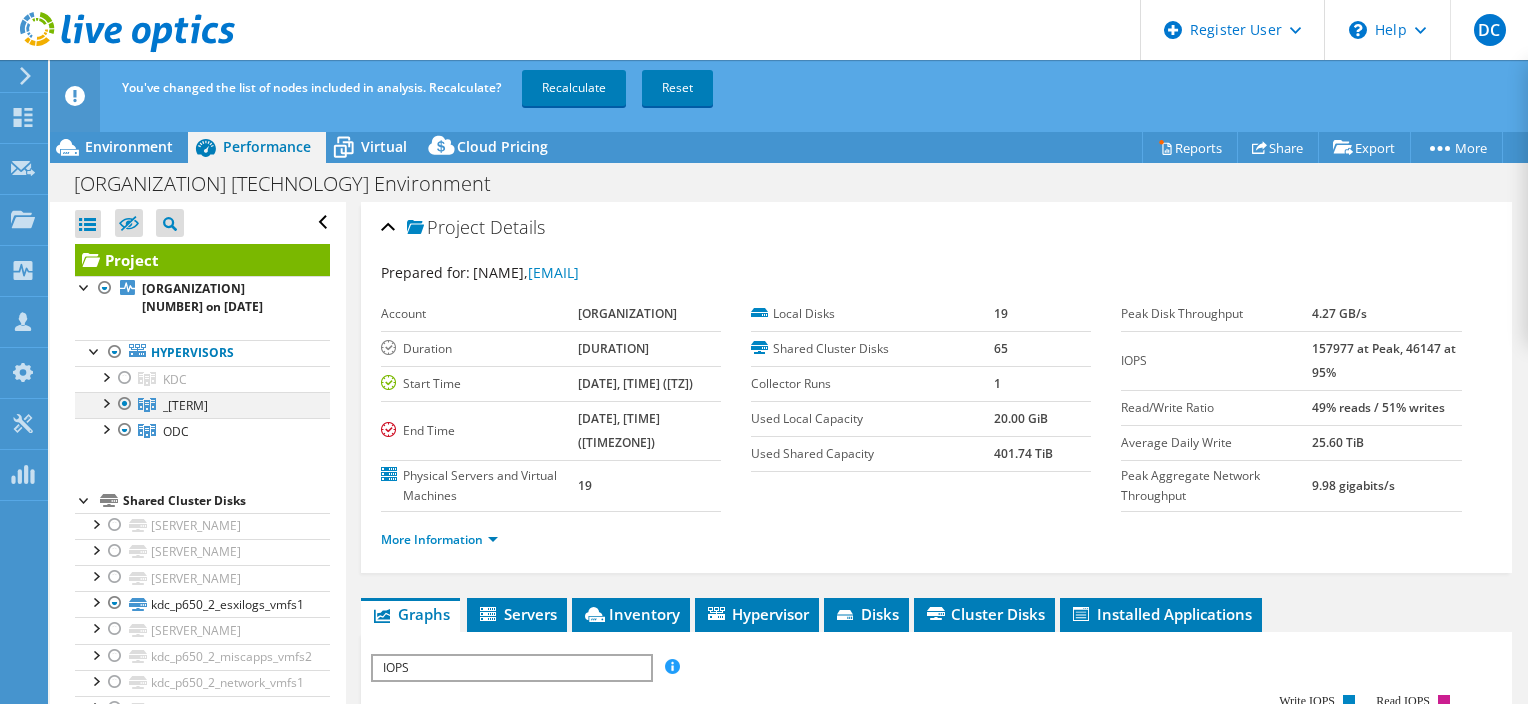 click at bounding box center (125, 404) 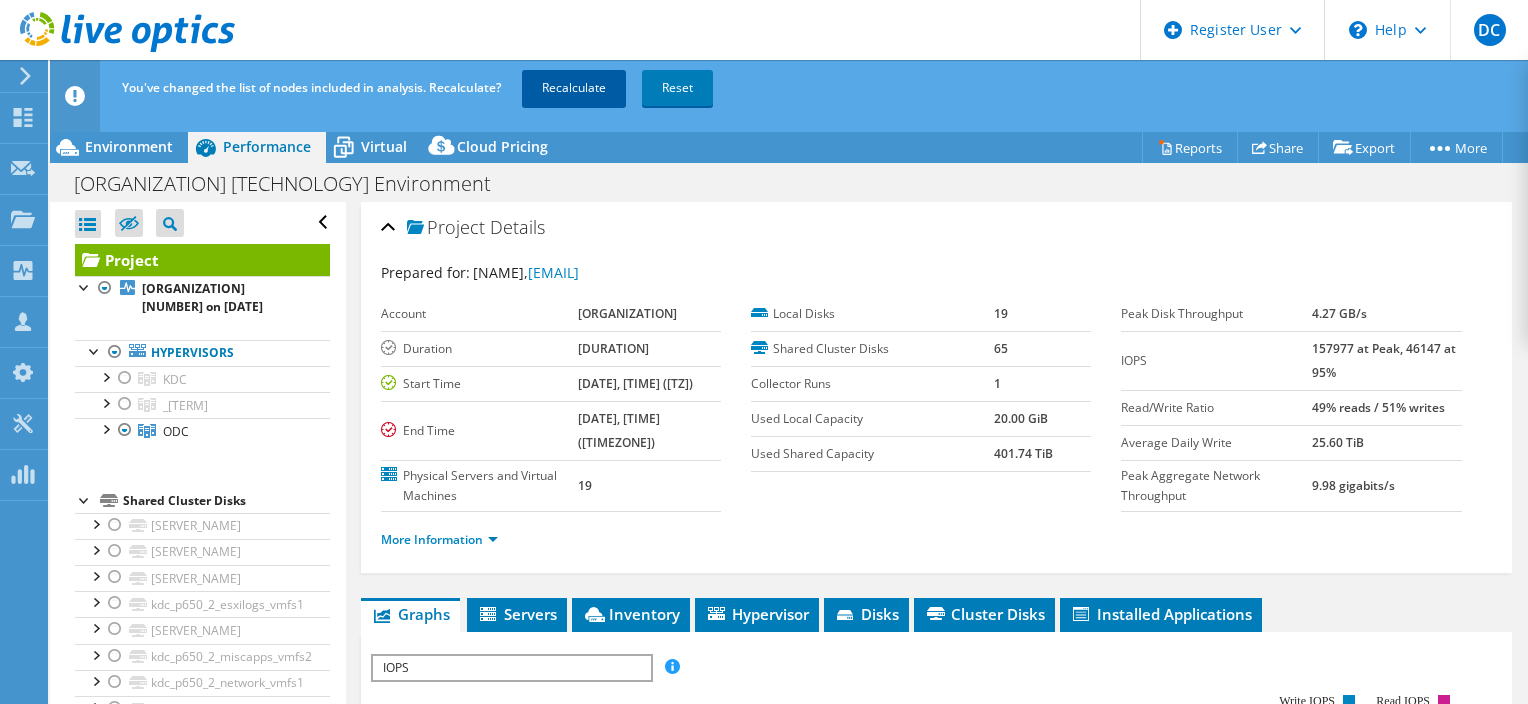 click on "Recalculate" at bounding box center (574, 88) 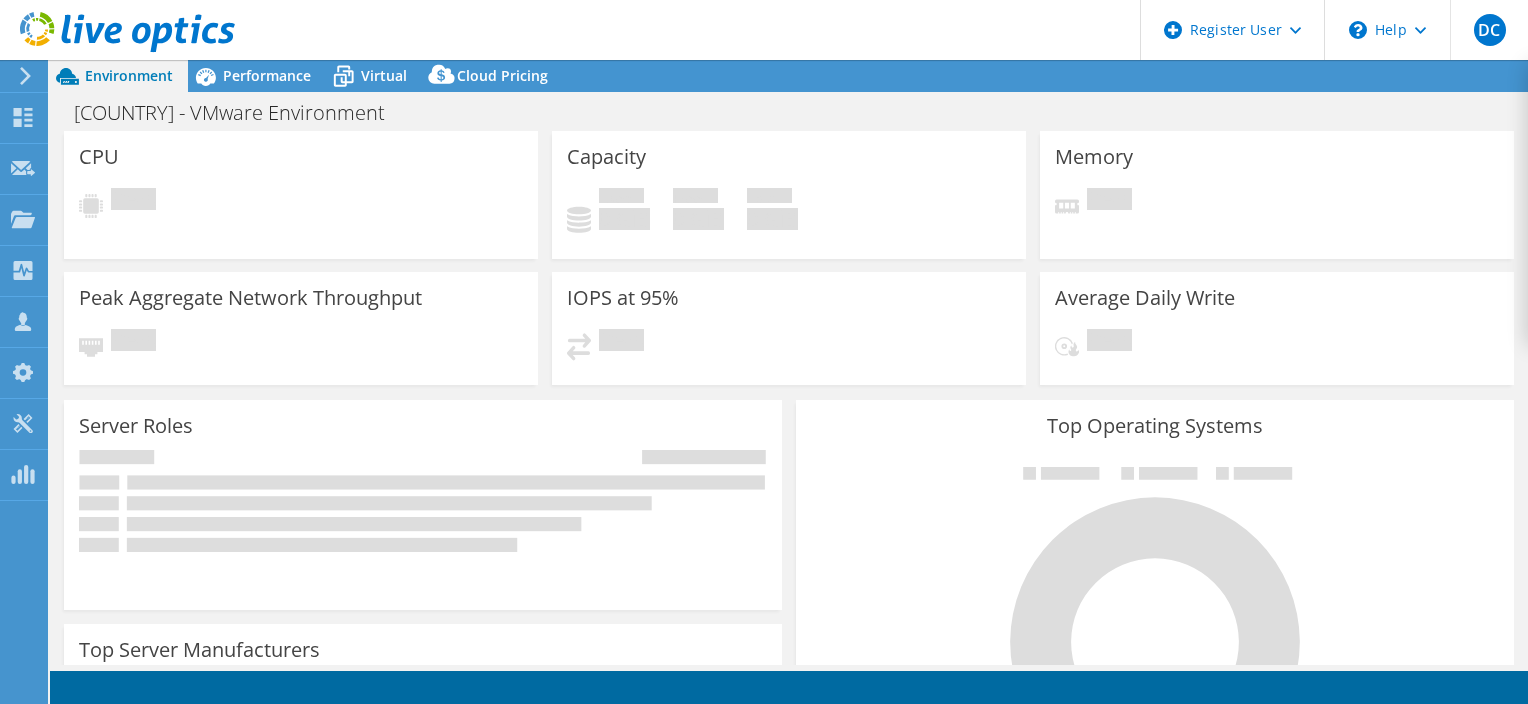scroll, scrollTop: 0, scrollLeft: 0, axis: both 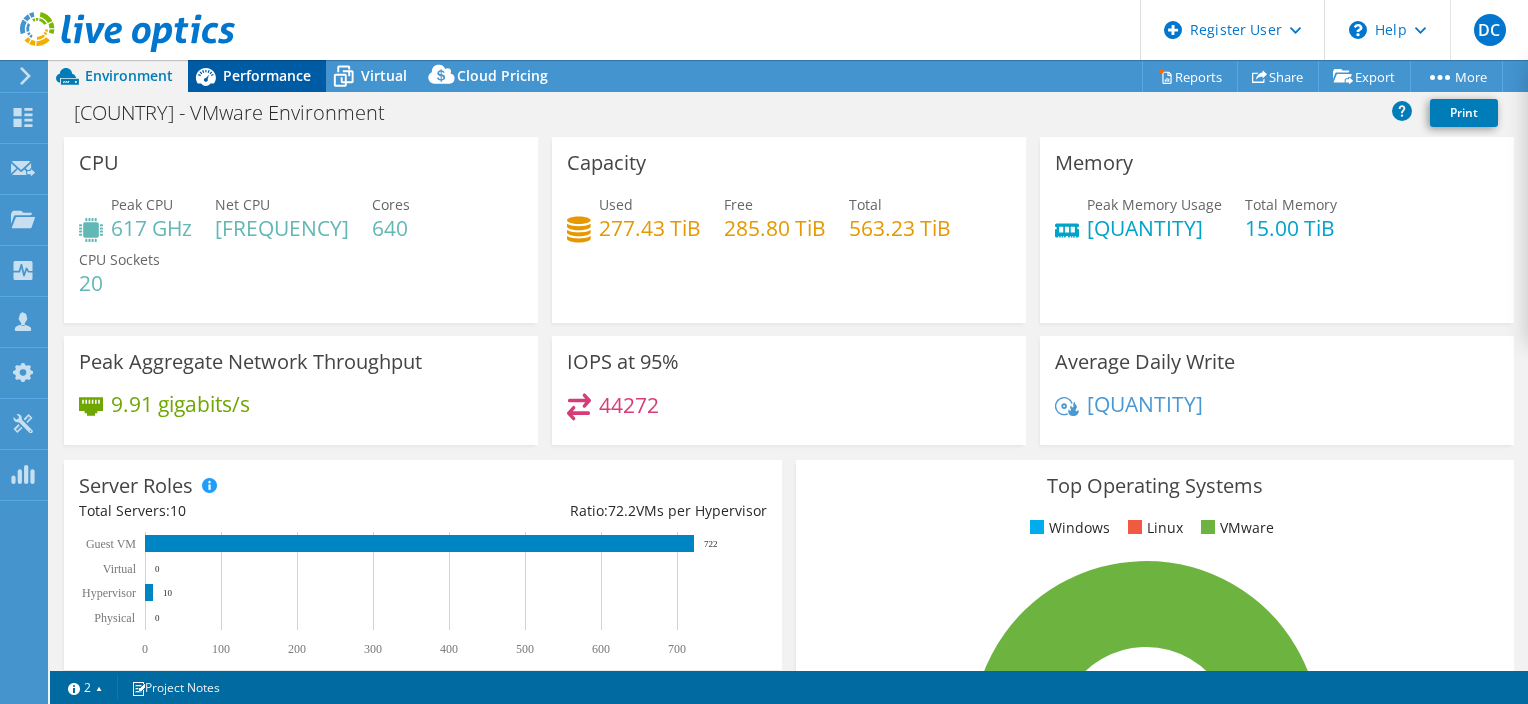 click on "Performance" at bounding box center [267, 75] 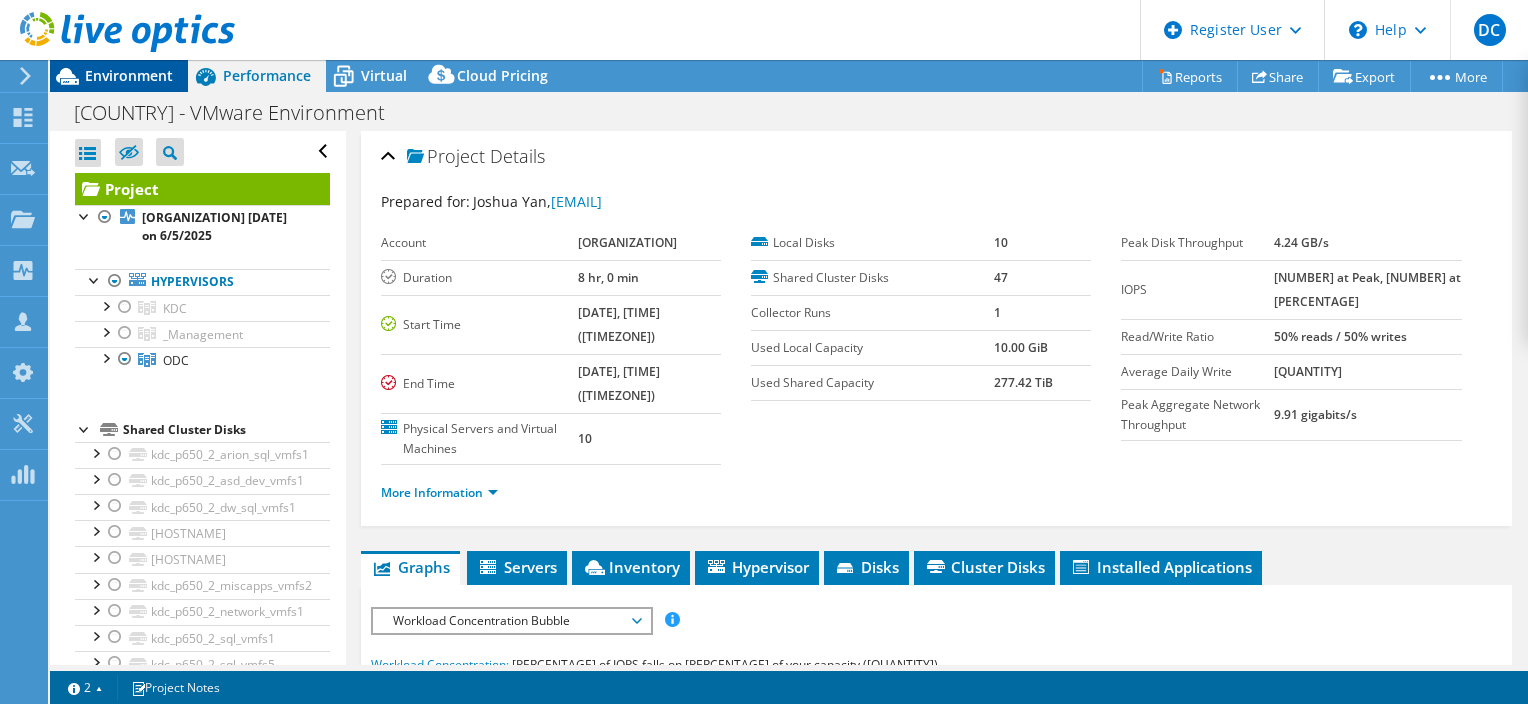 click on "Environment" at bounding box center [129, 75] 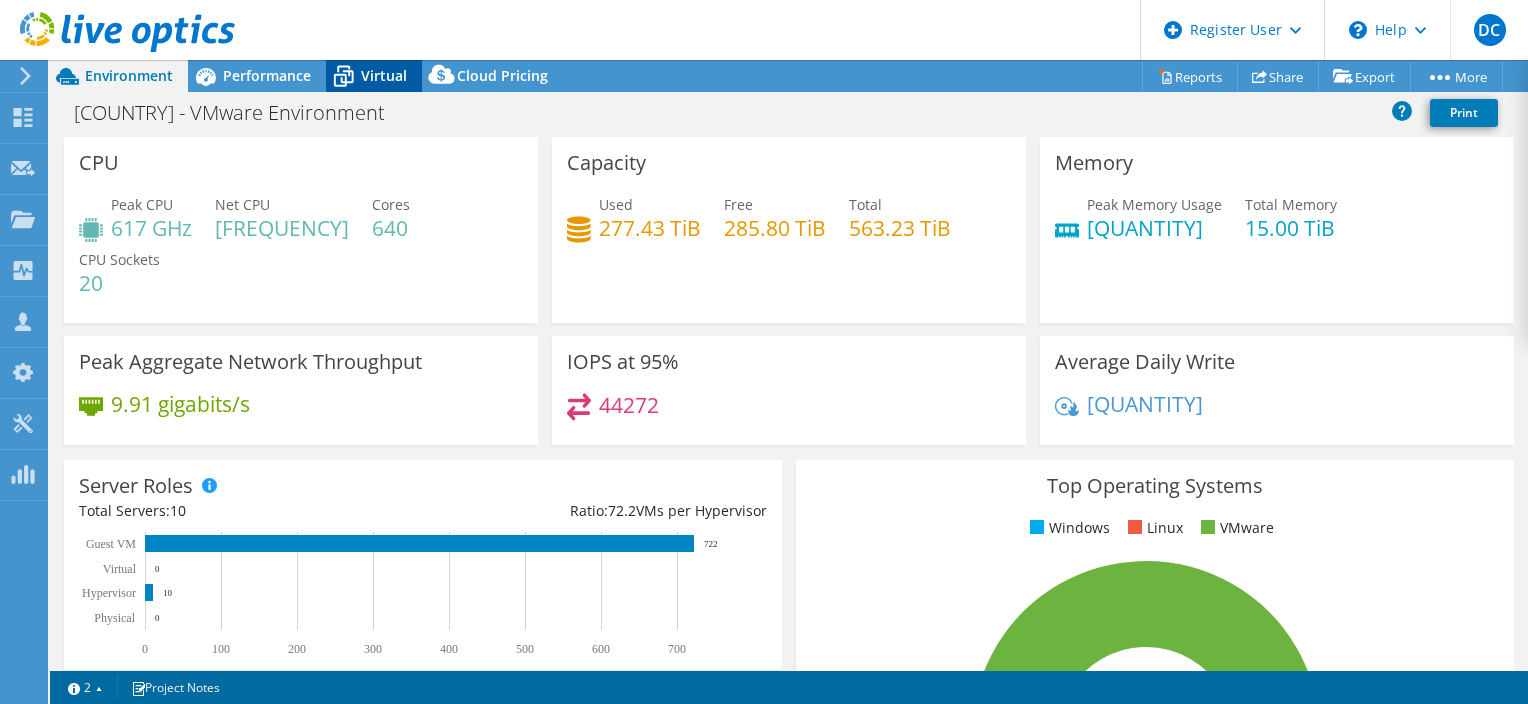 click on "Virtual" at bounding box center (384, 75) 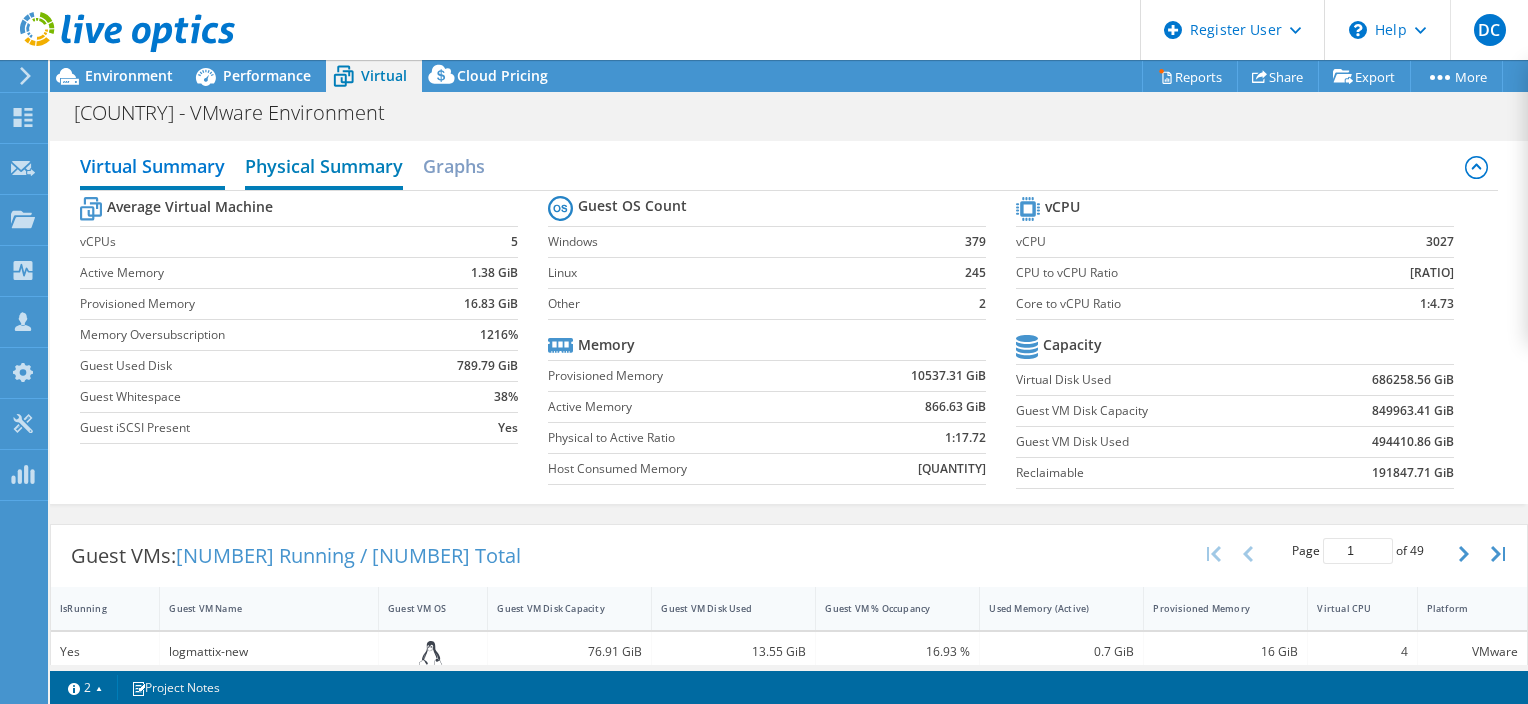 click on "Physical Summary" at bounding box center (324, 168) 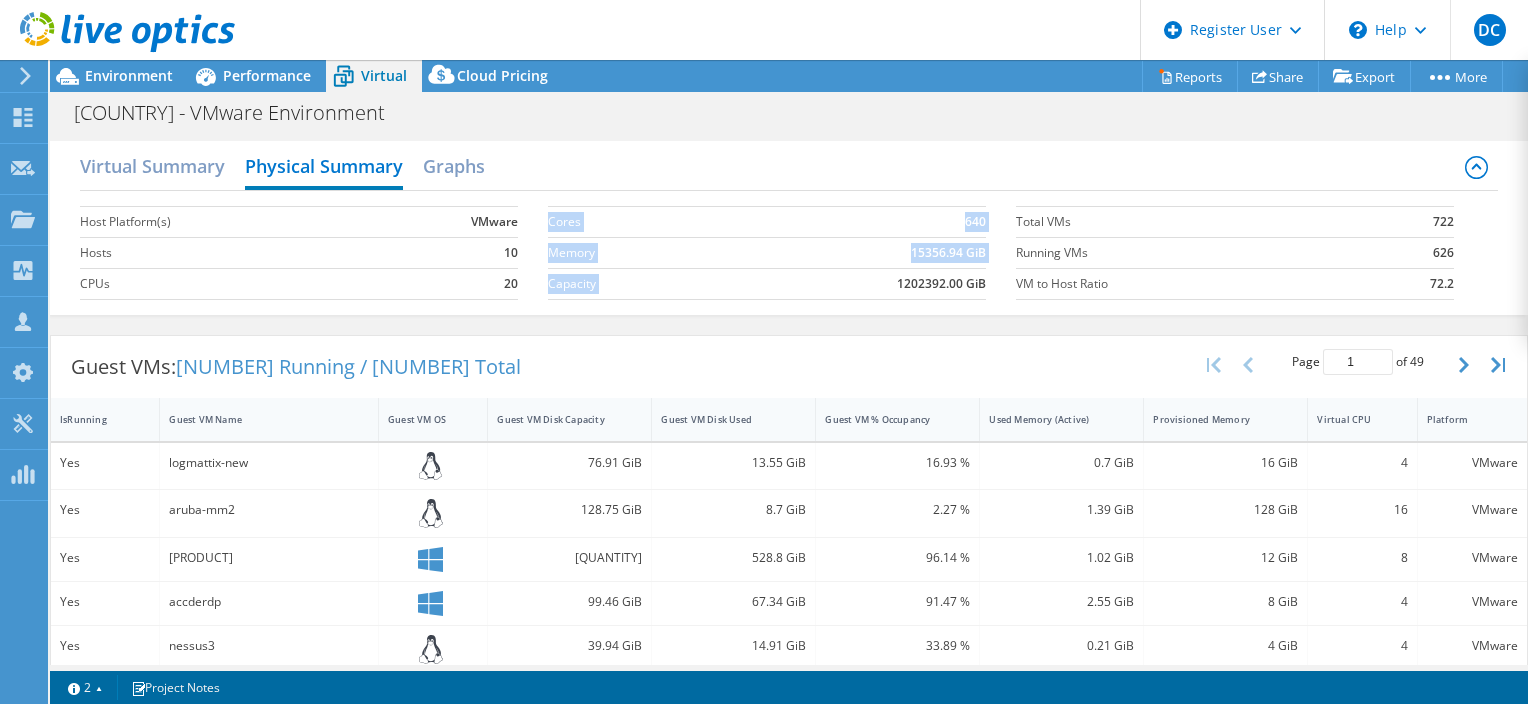 drag, startPoint x: 880, startPoint y: 283, endPoint x: 981, endPoint y: 287, distance: 101.07918 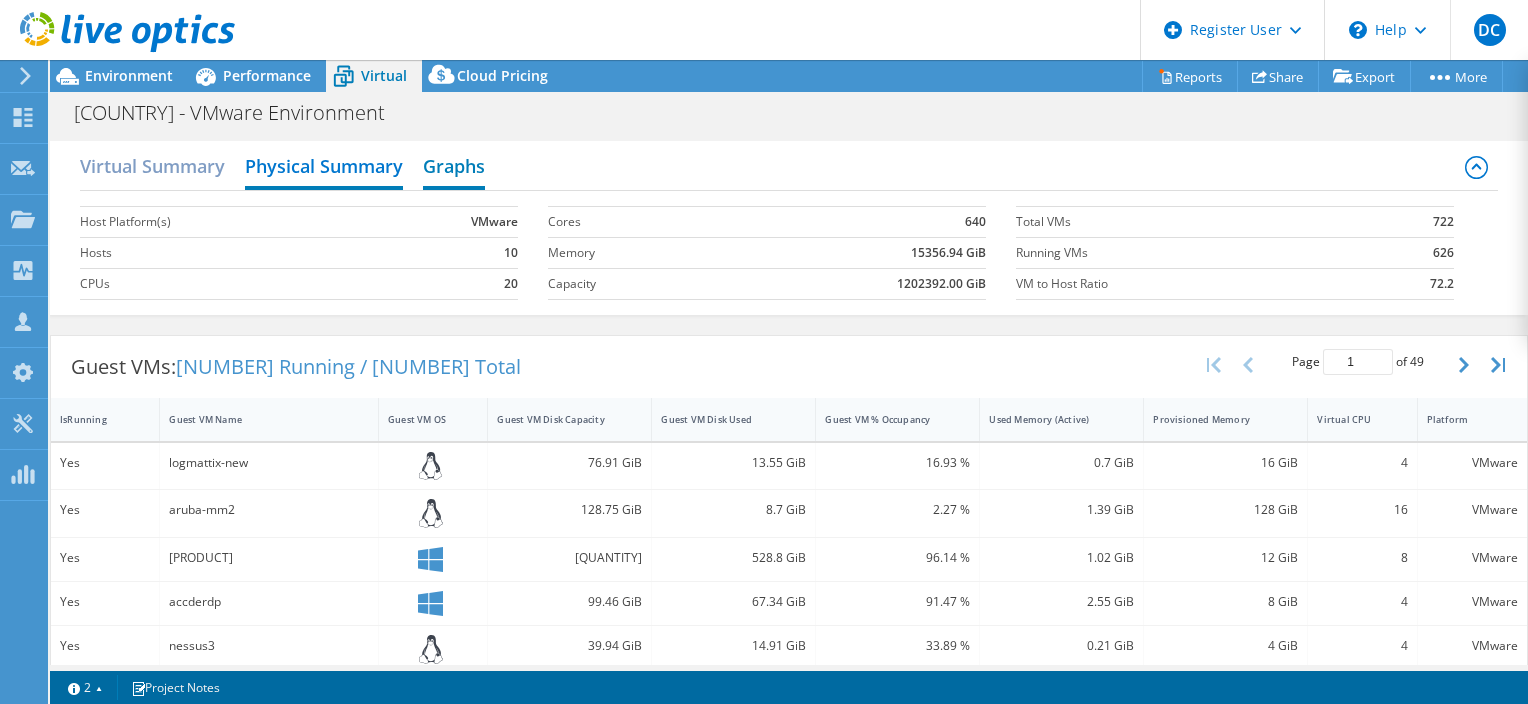 click on "Graphs" at bounding box center (454, 168) 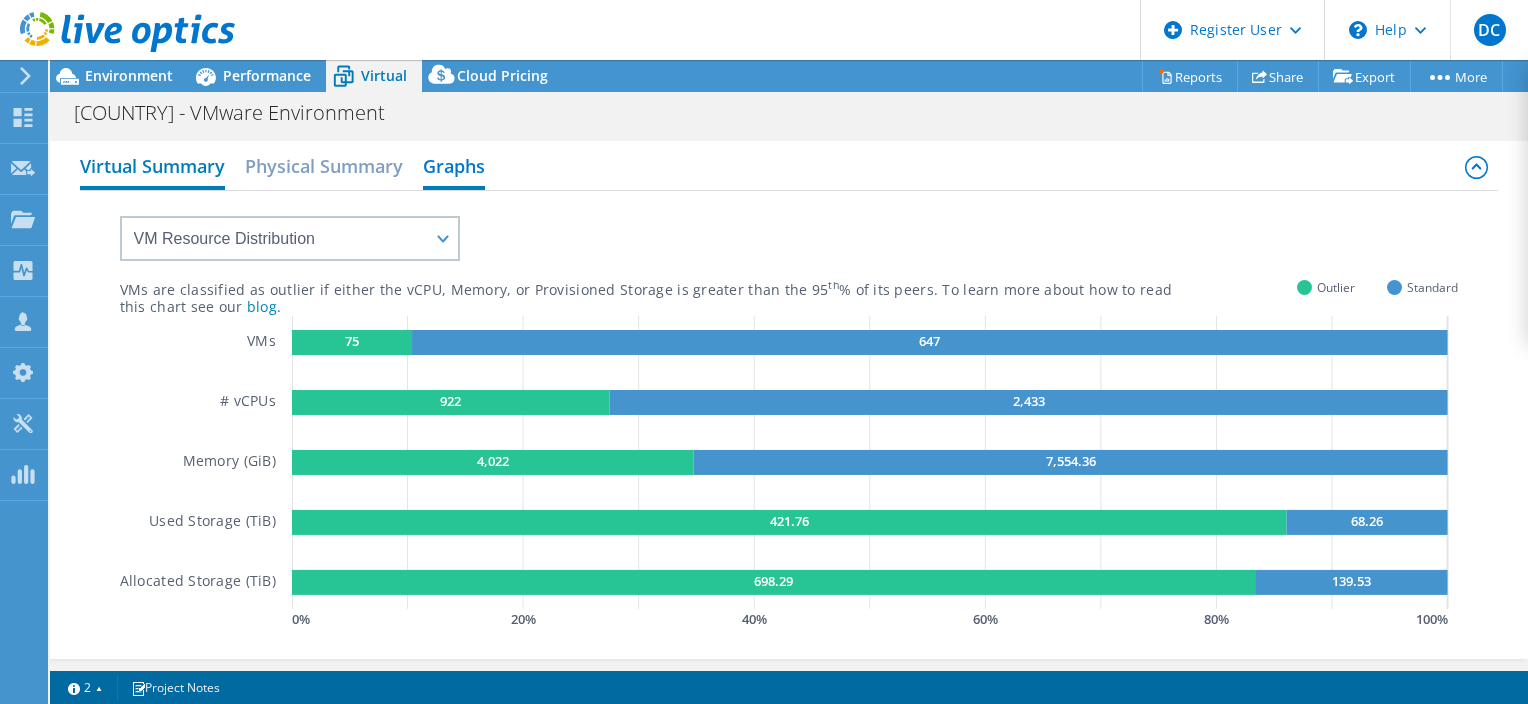 click on "Virtual Summary" at bounding box center [152, 168] 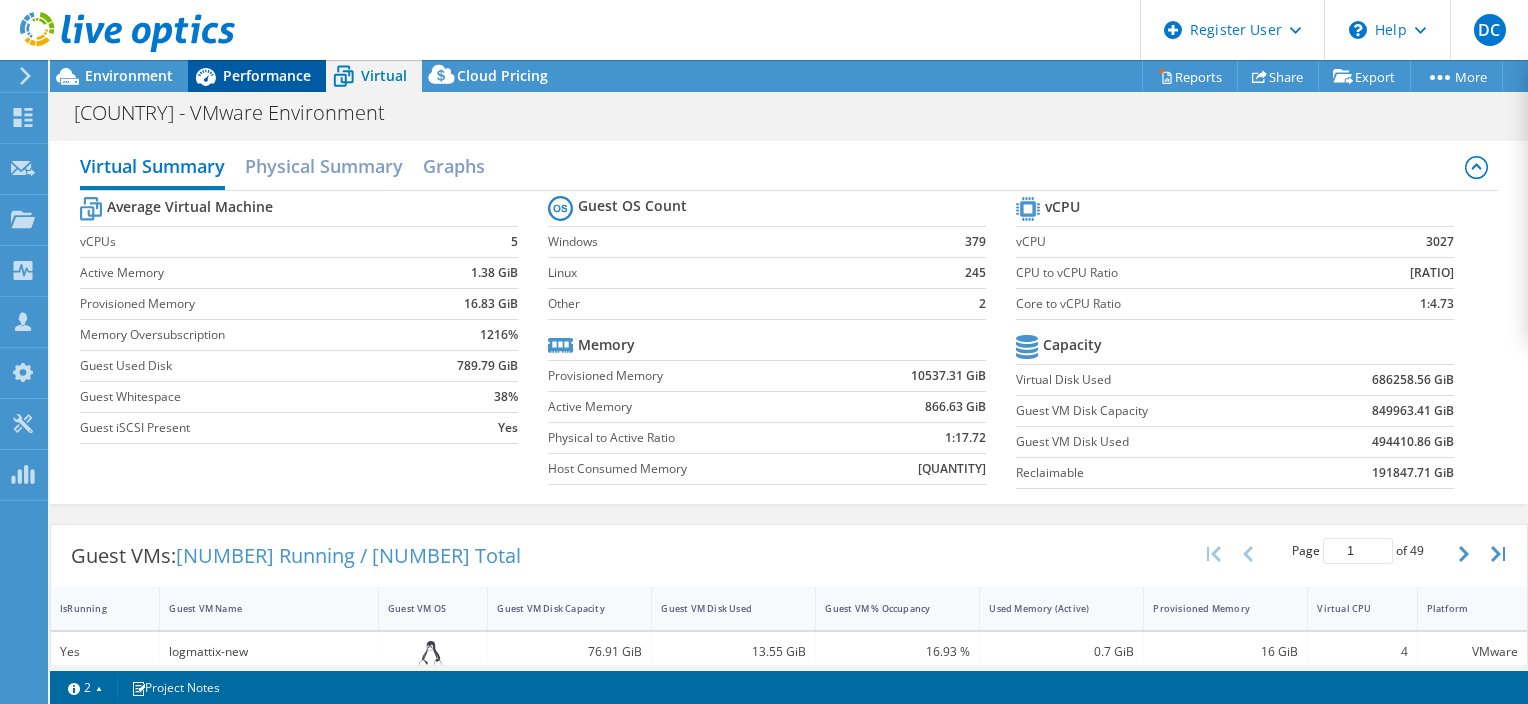 click on "Performance" at bounding box center (257, 76) 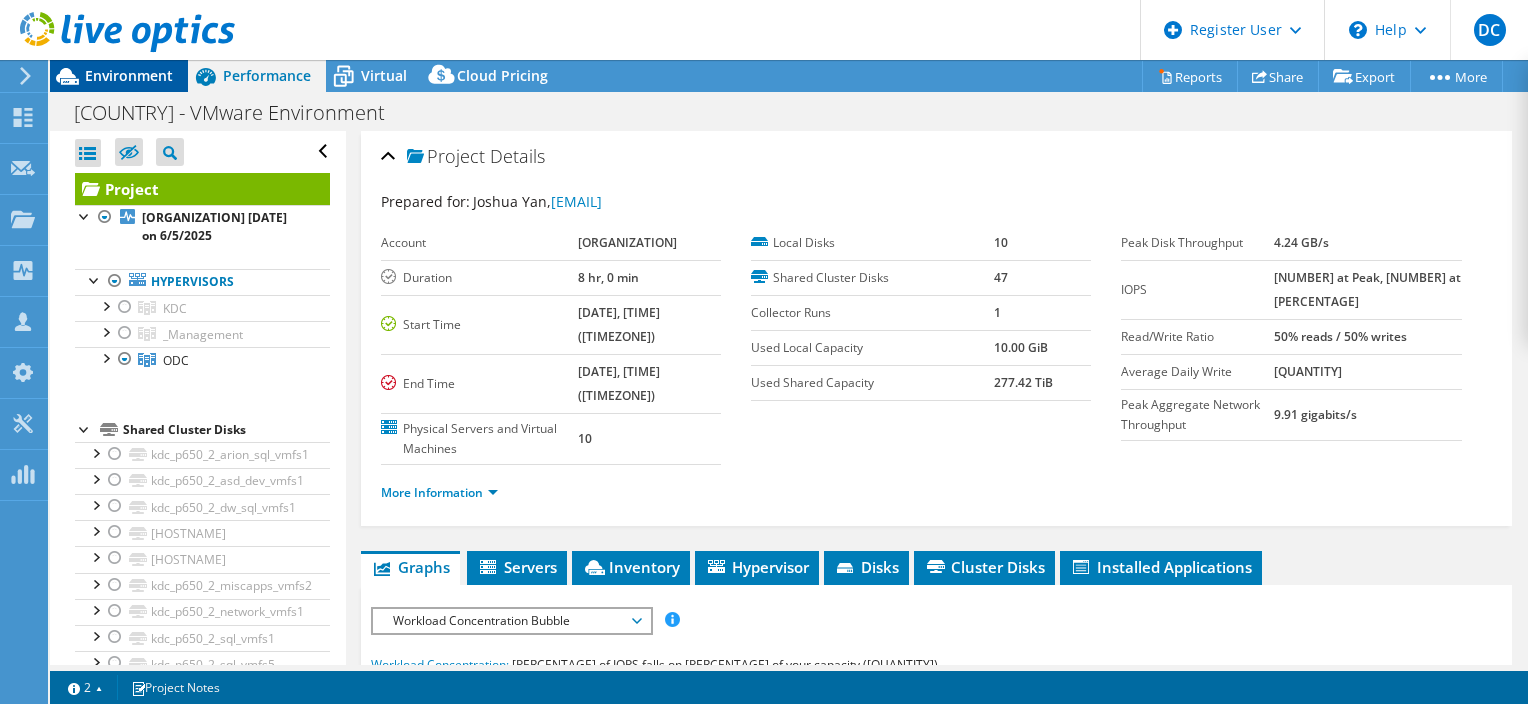 click on "Environment" at bounding box center [129, 75] 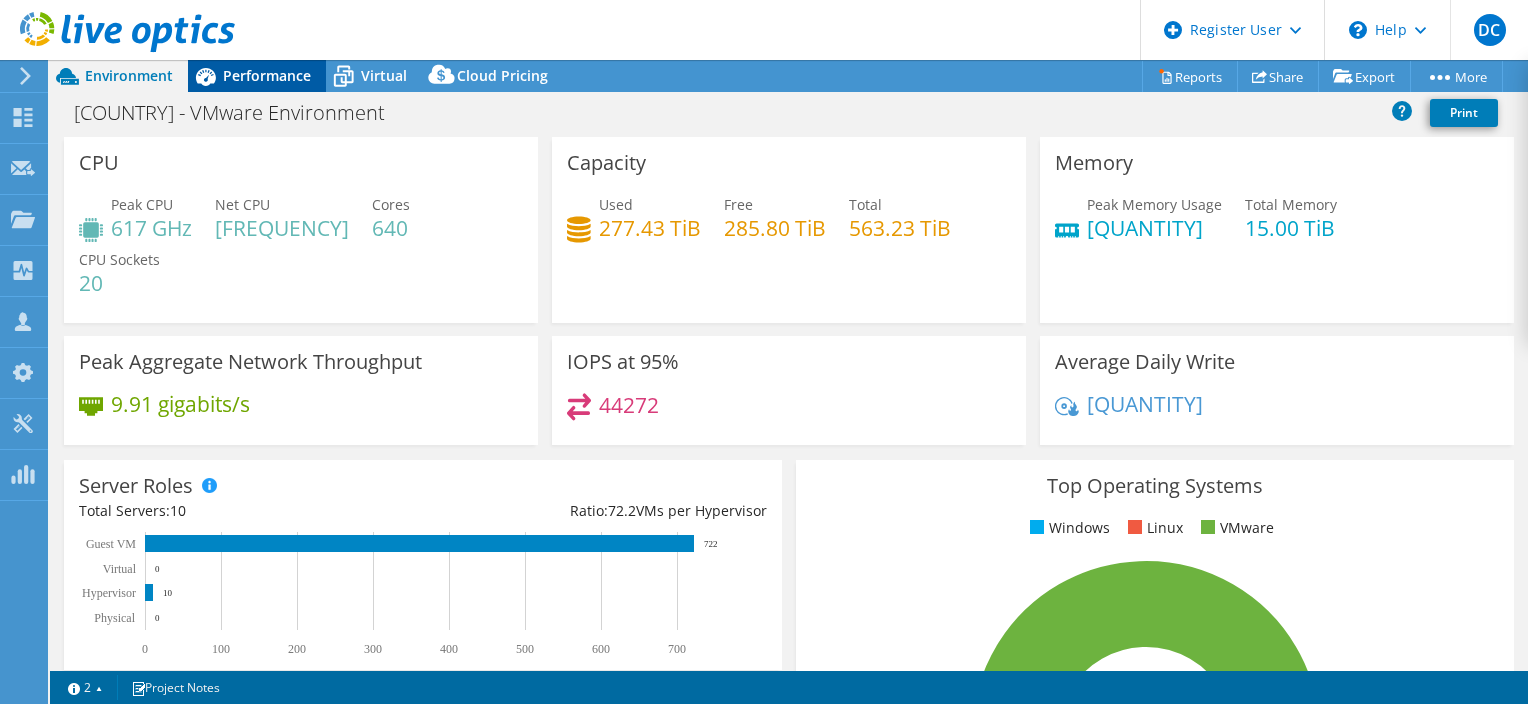click on "Performance" at bounding box center [267, 75] 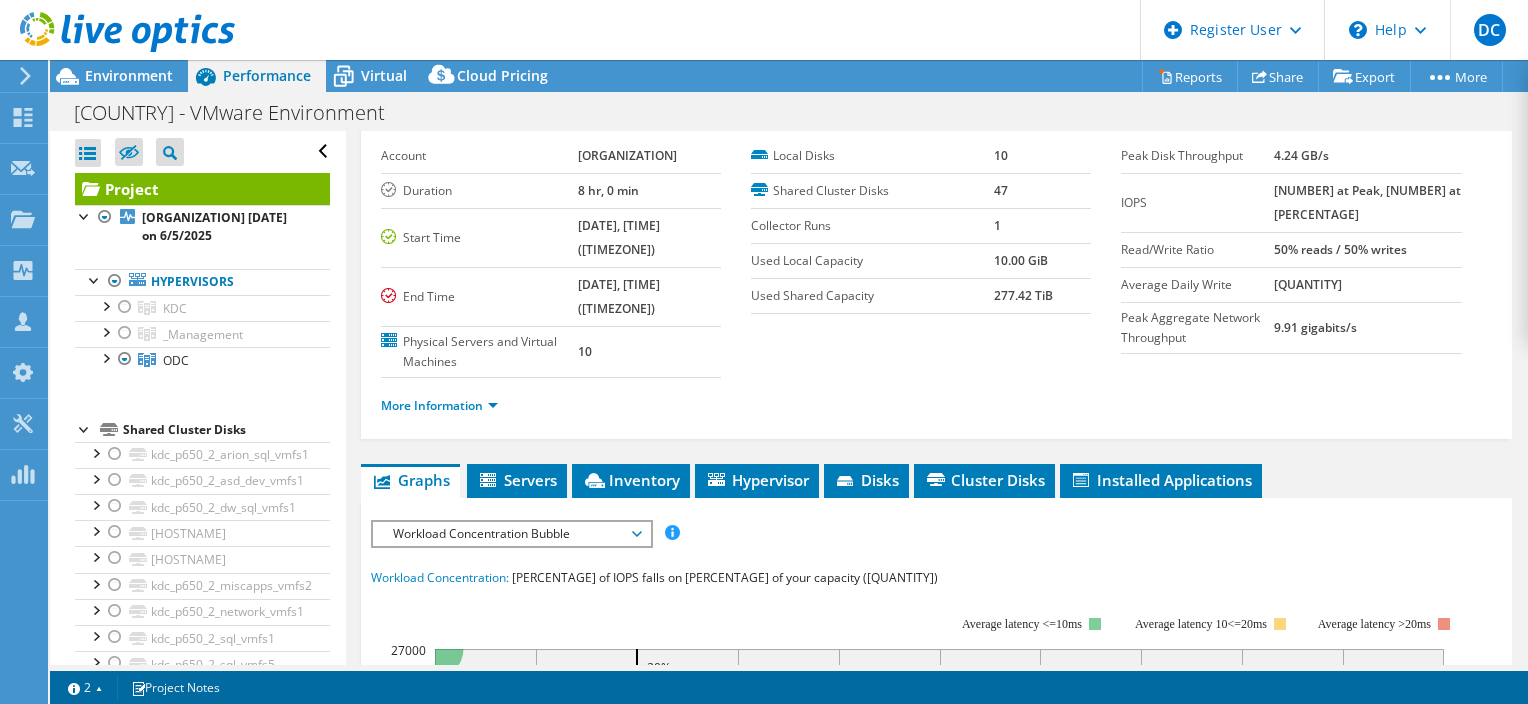 scroll, scrollTop: 87, scrollLeft: 0, axis: vertical 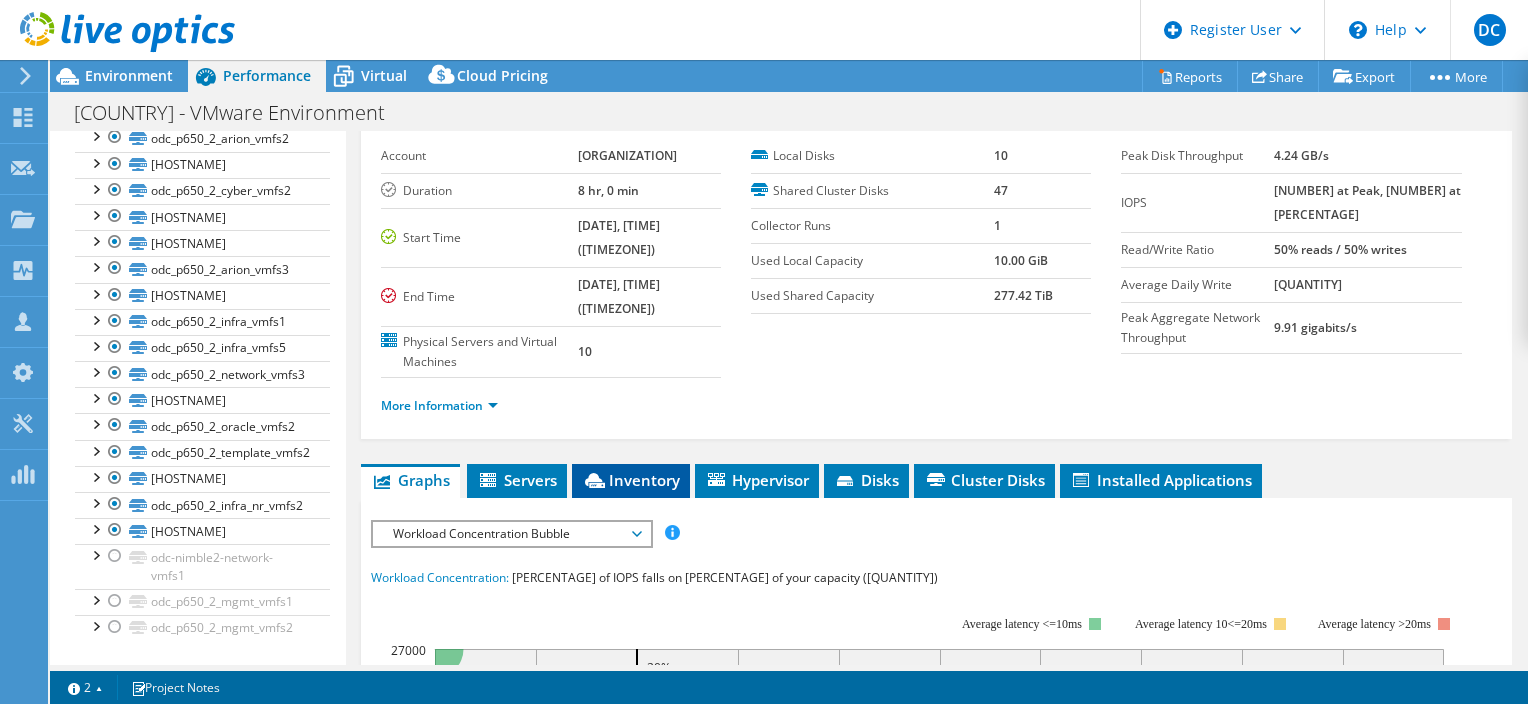 click on "Inventory" at bounding box center (631, 480) 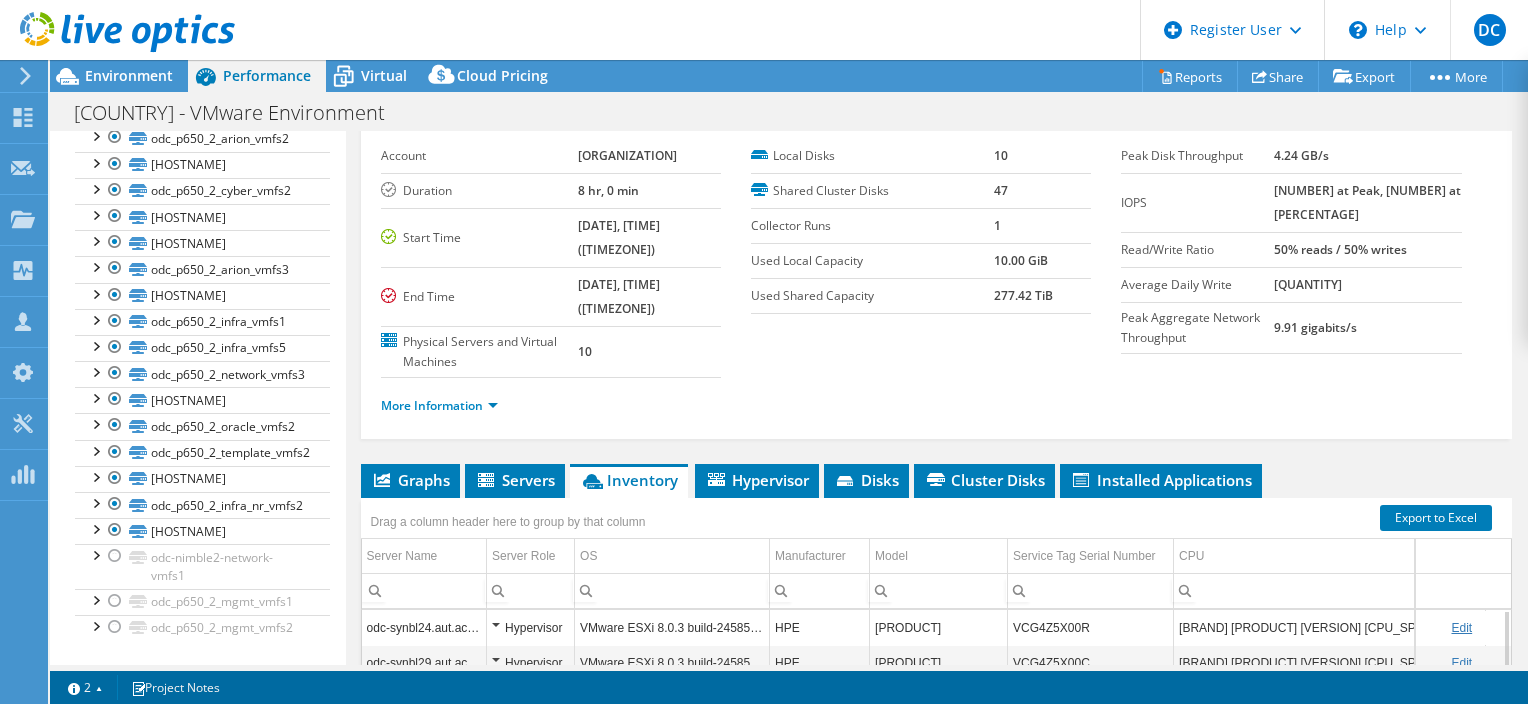 scroll, scrollTop: 394, scrollLeft: 0, axis: vertical 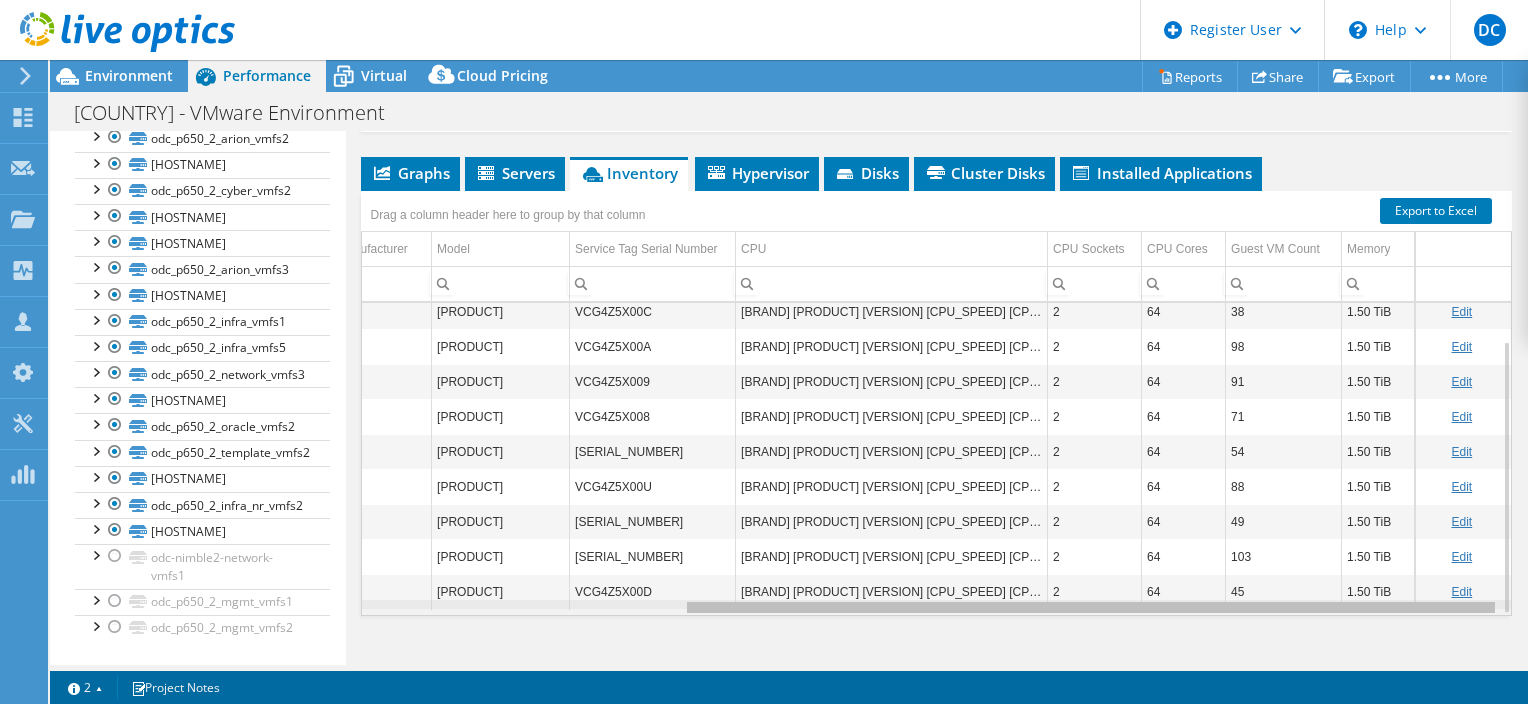 drag, startPoint x: 938, startPoint y: 580, endPoint x: 1351, endPoint y: 609, distance: 414.0169 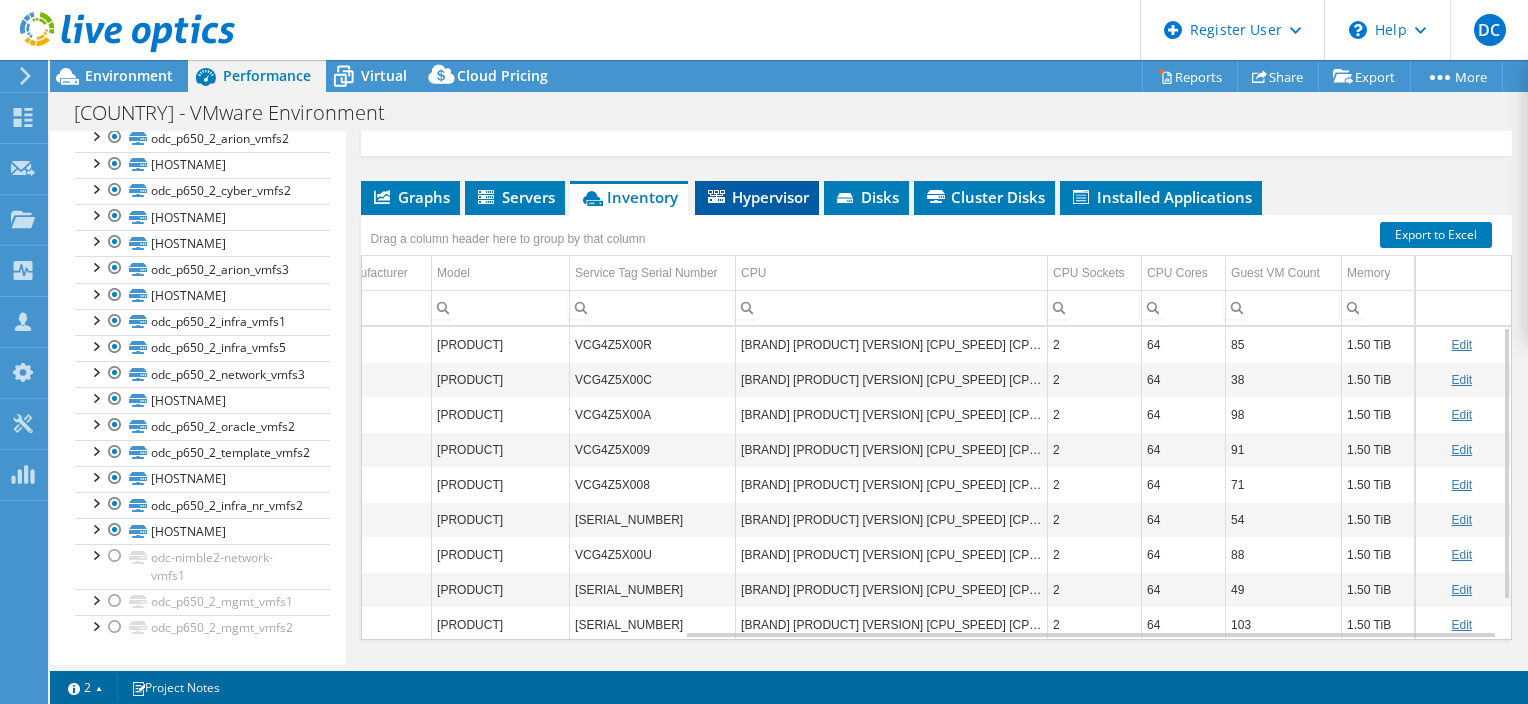 click on "Hypervisor" at bounding box center [757, 197] 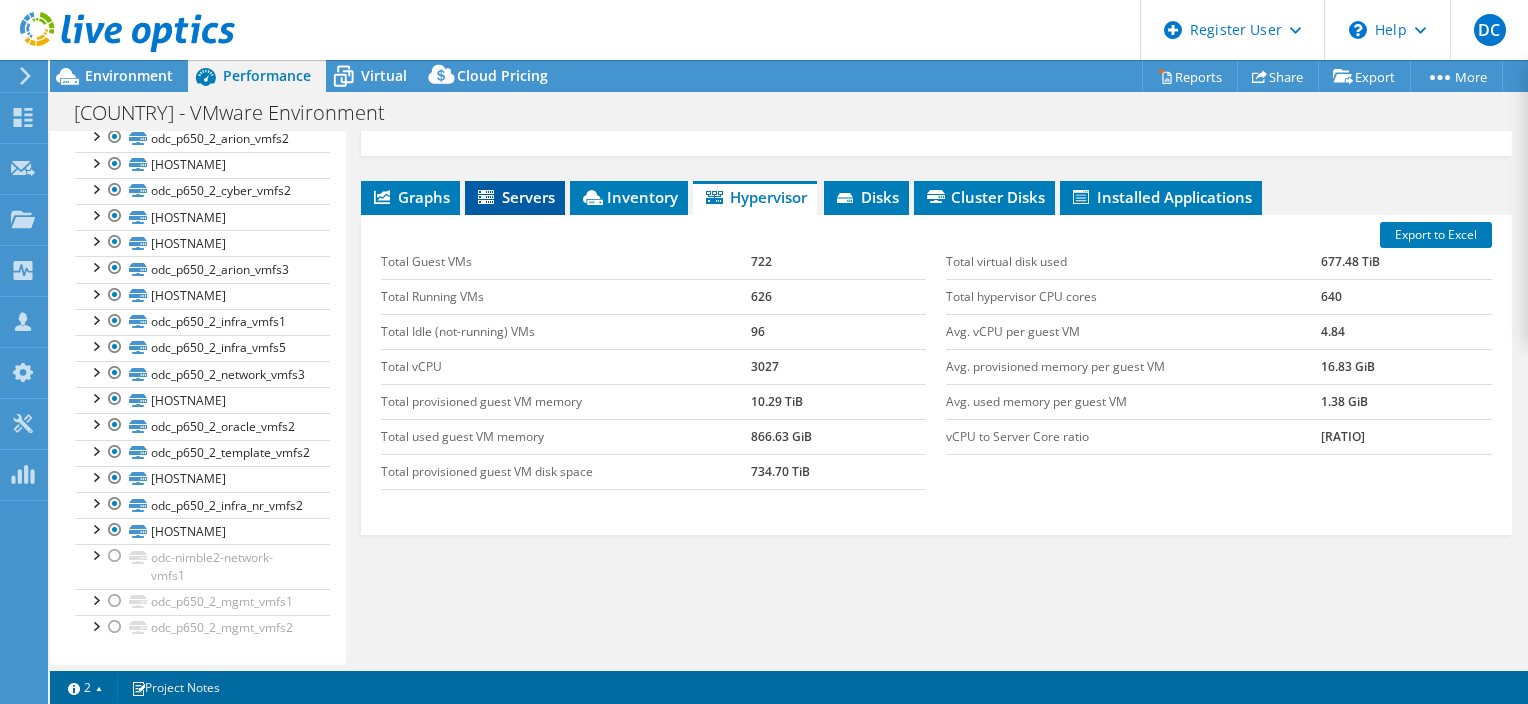 click 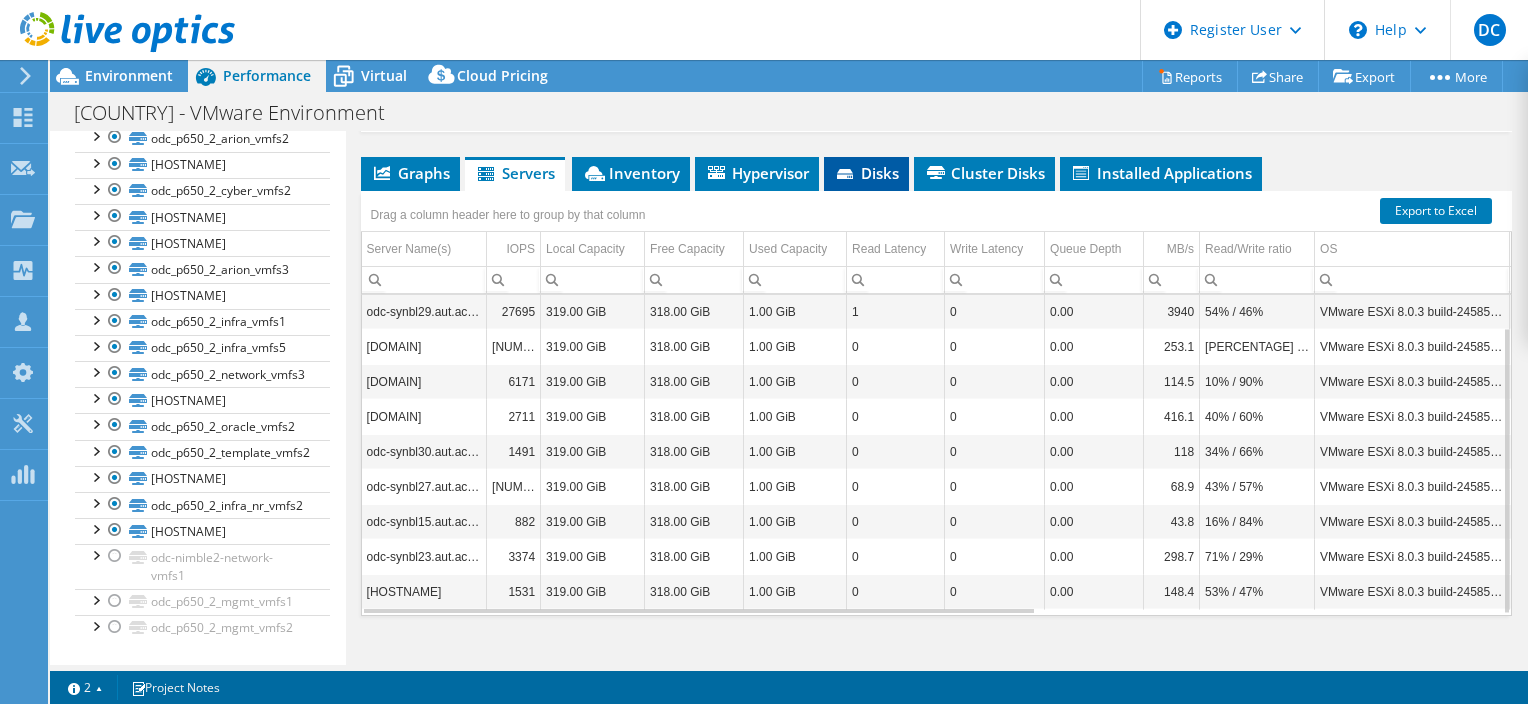 click on "Disks" at bounding box center (866, 173) 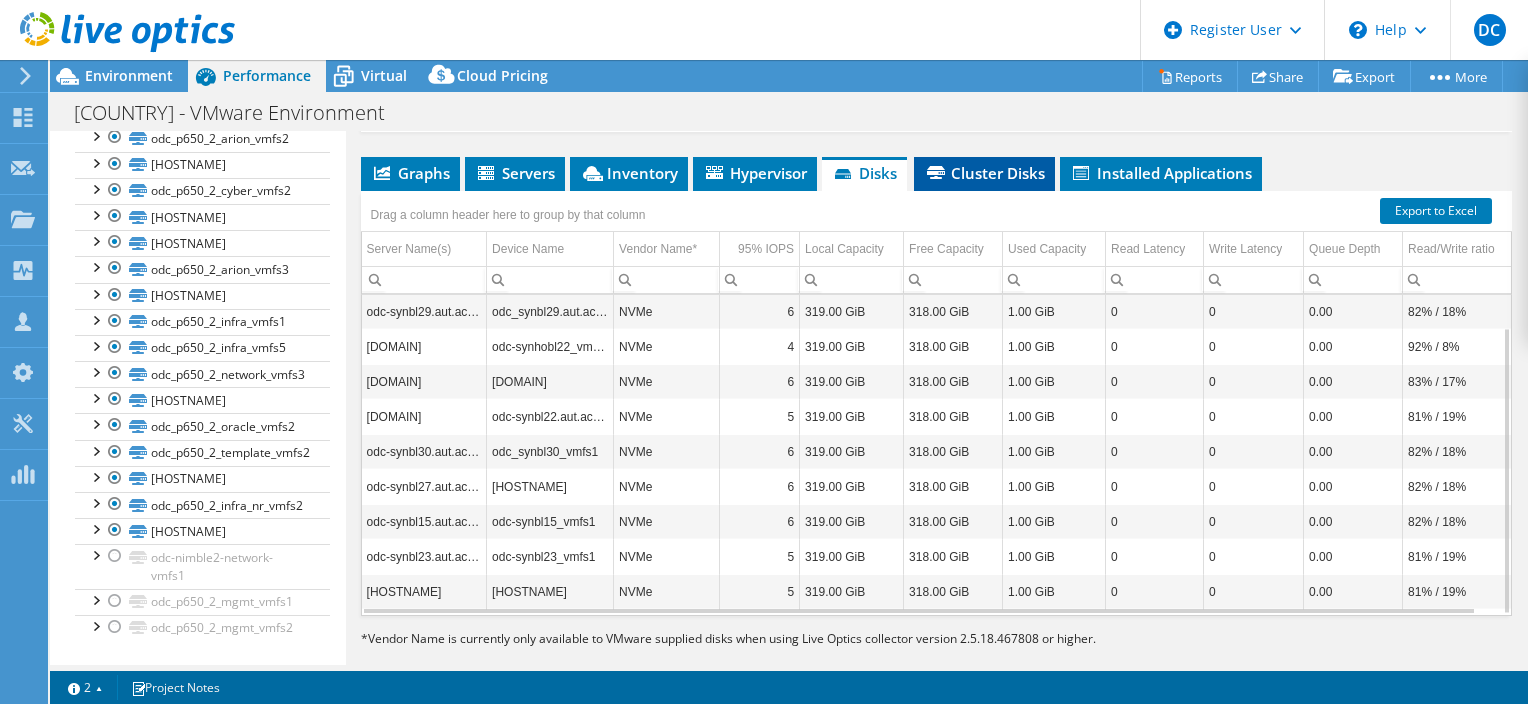 click on "Cluster Disks" at bounding box center (984, 173) 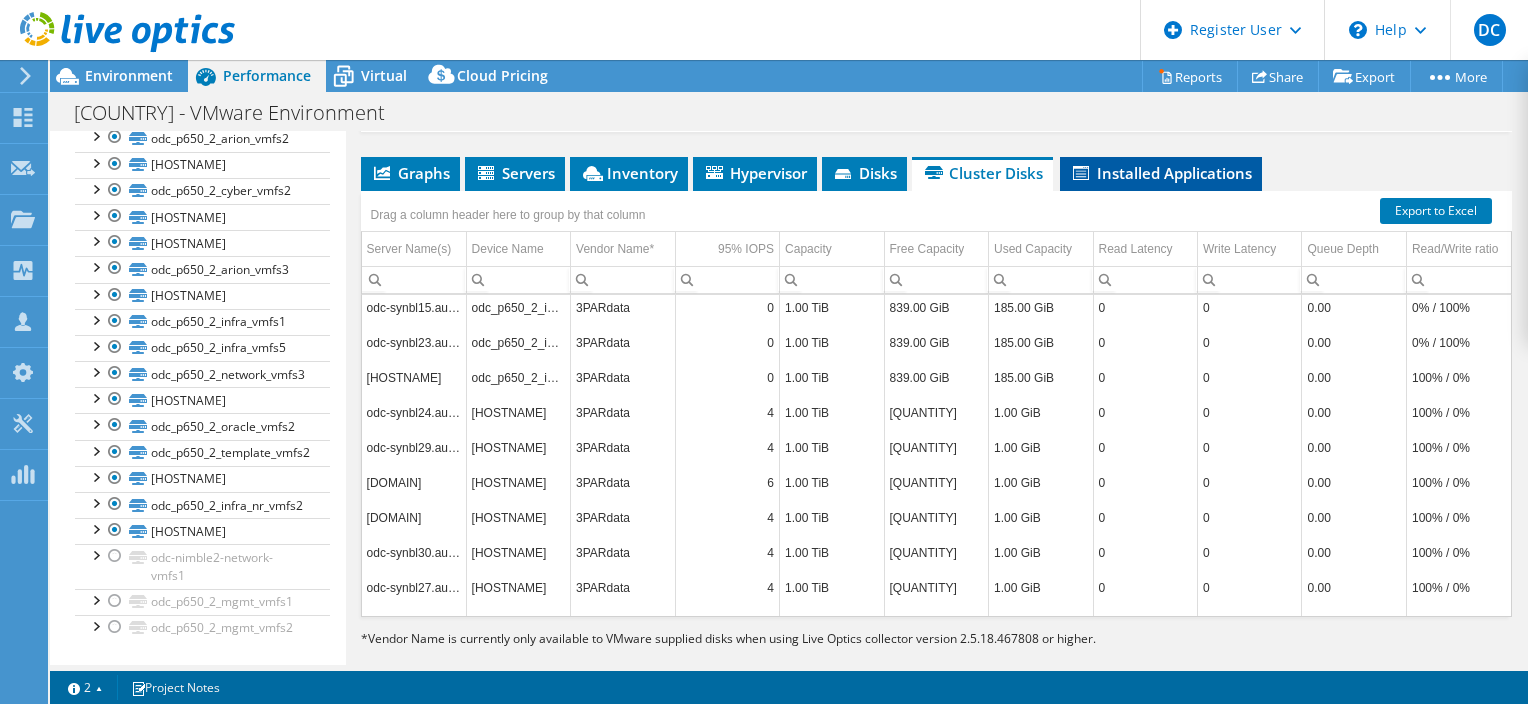 click on "Installed Applications" at bounding box center [1161, 173] 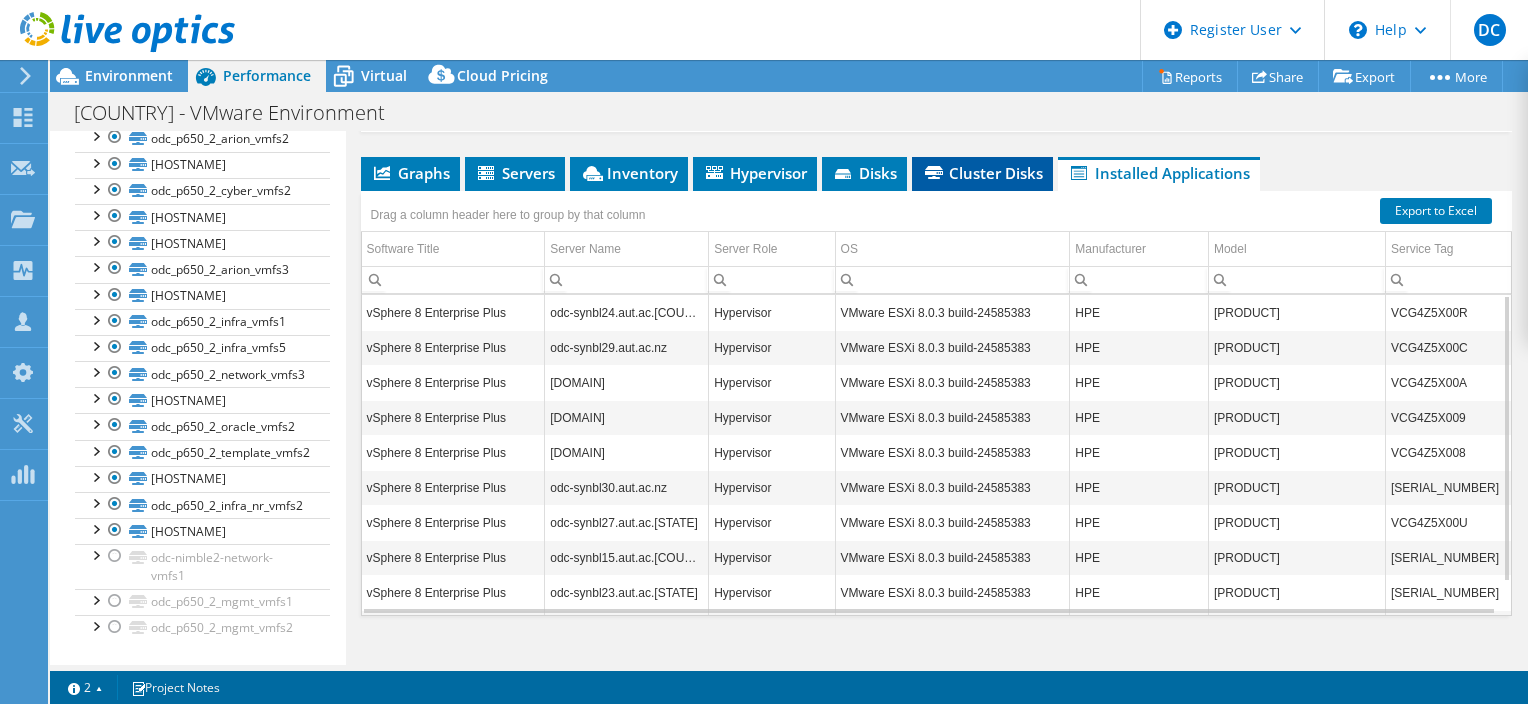 click on "Cluster Disks" at bounding box center [982, 174] 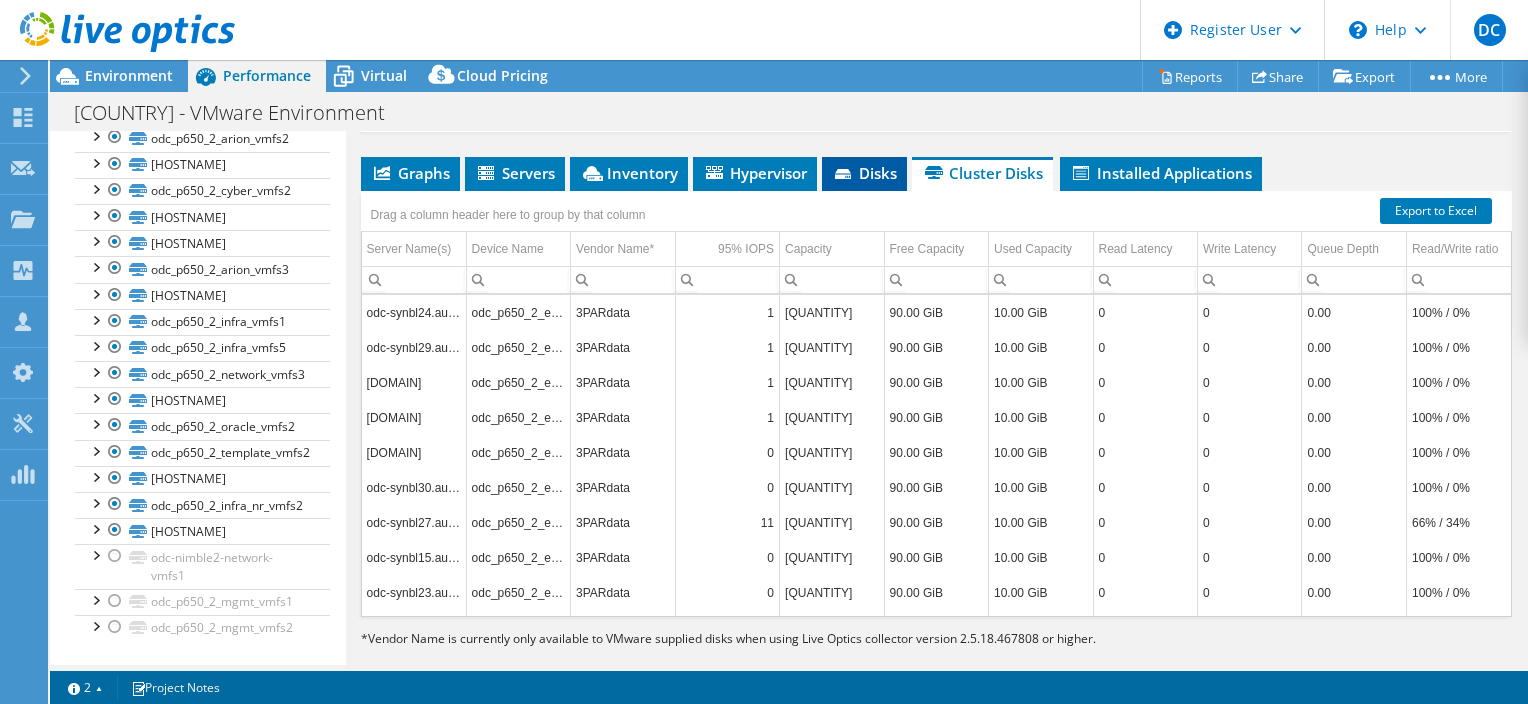 click on "Disks" at bounding box center [864, 174] 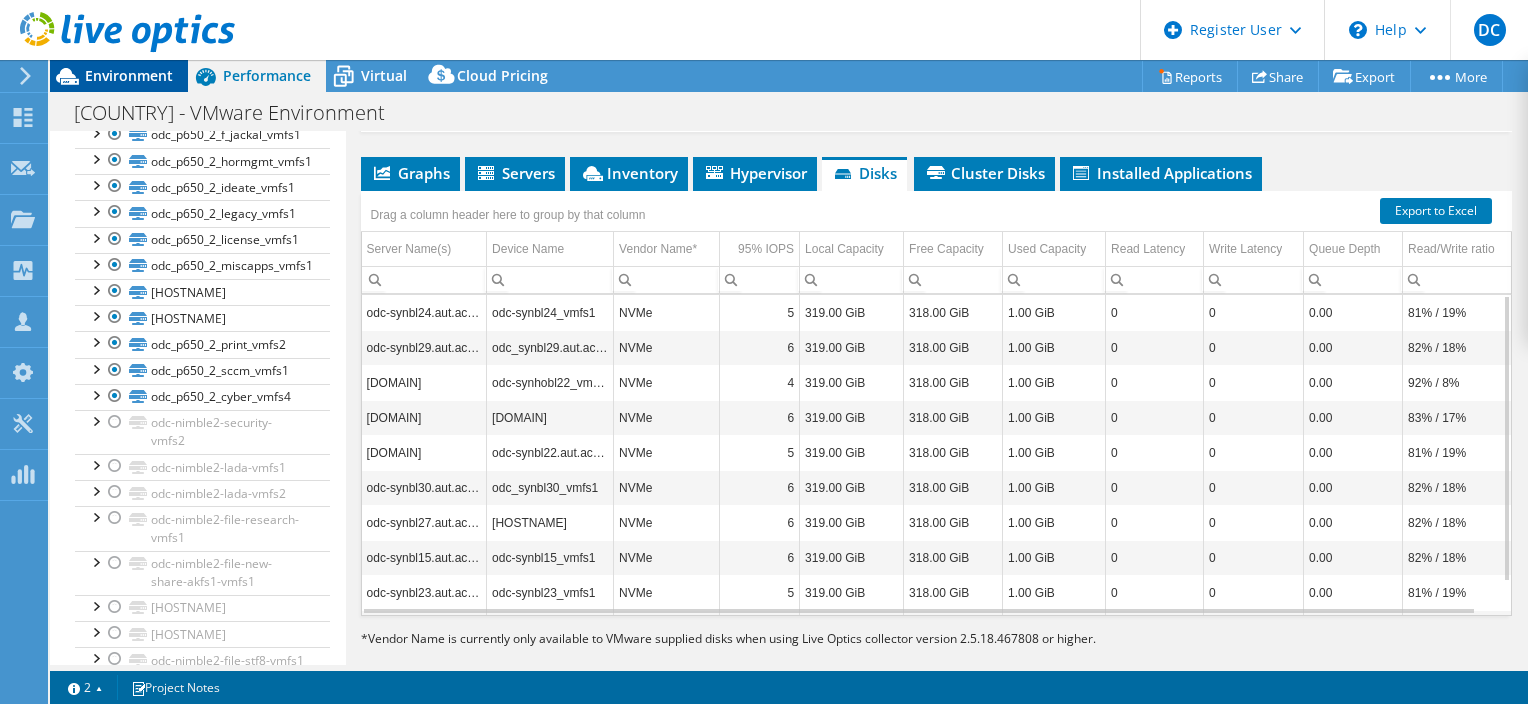 scroll, scrollTop: 736, scrollLeft: 0, axis: vertical 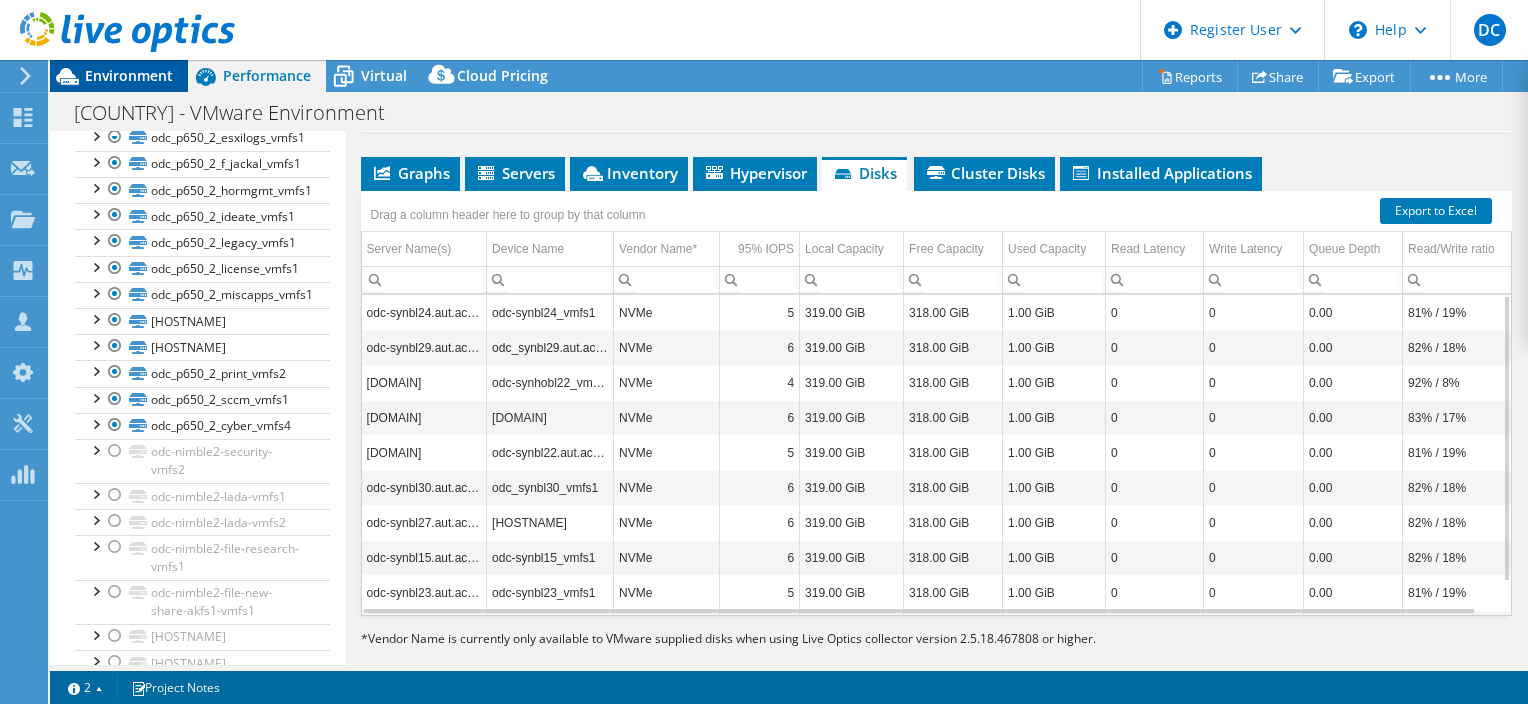 click on "Environment" at bounding box center [129, 75] 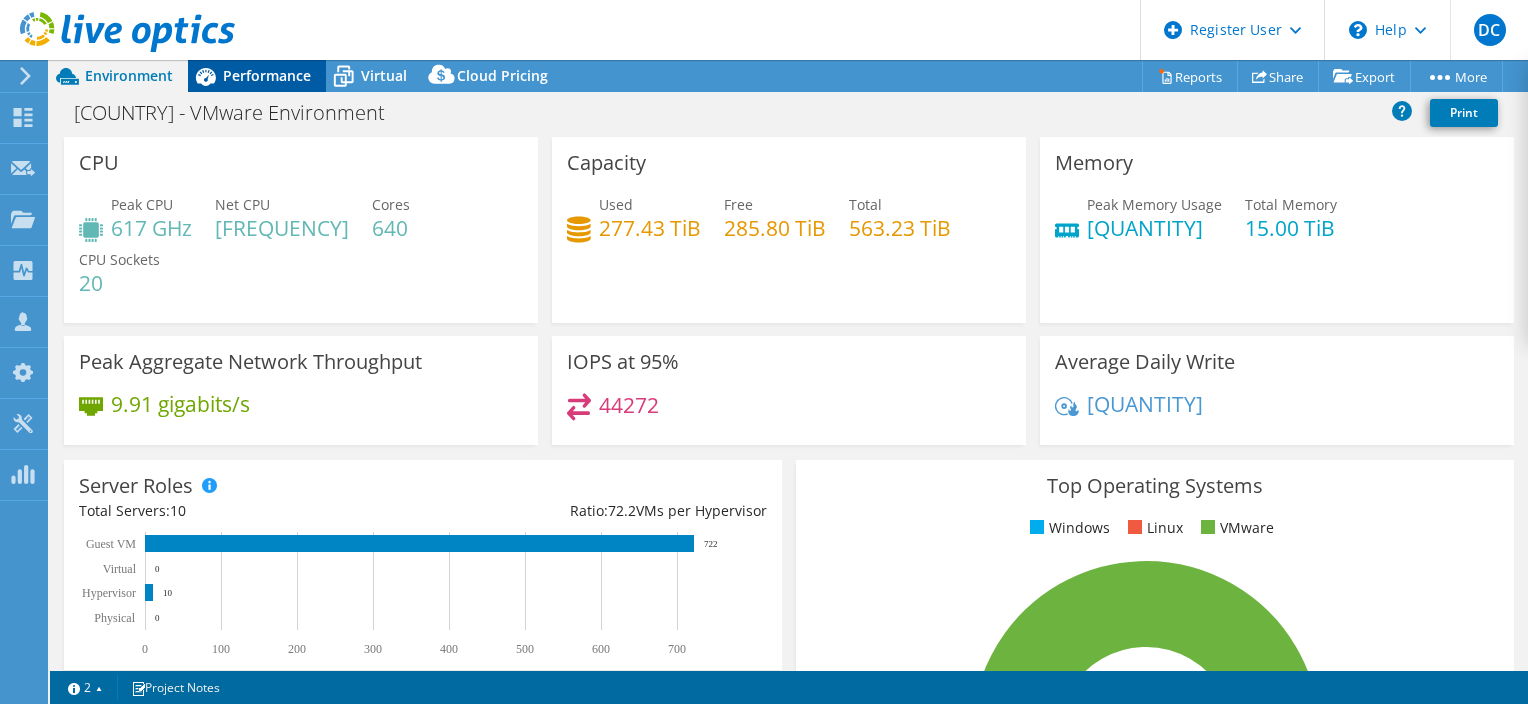 click on "Performance" at bounding box center [267, 75] 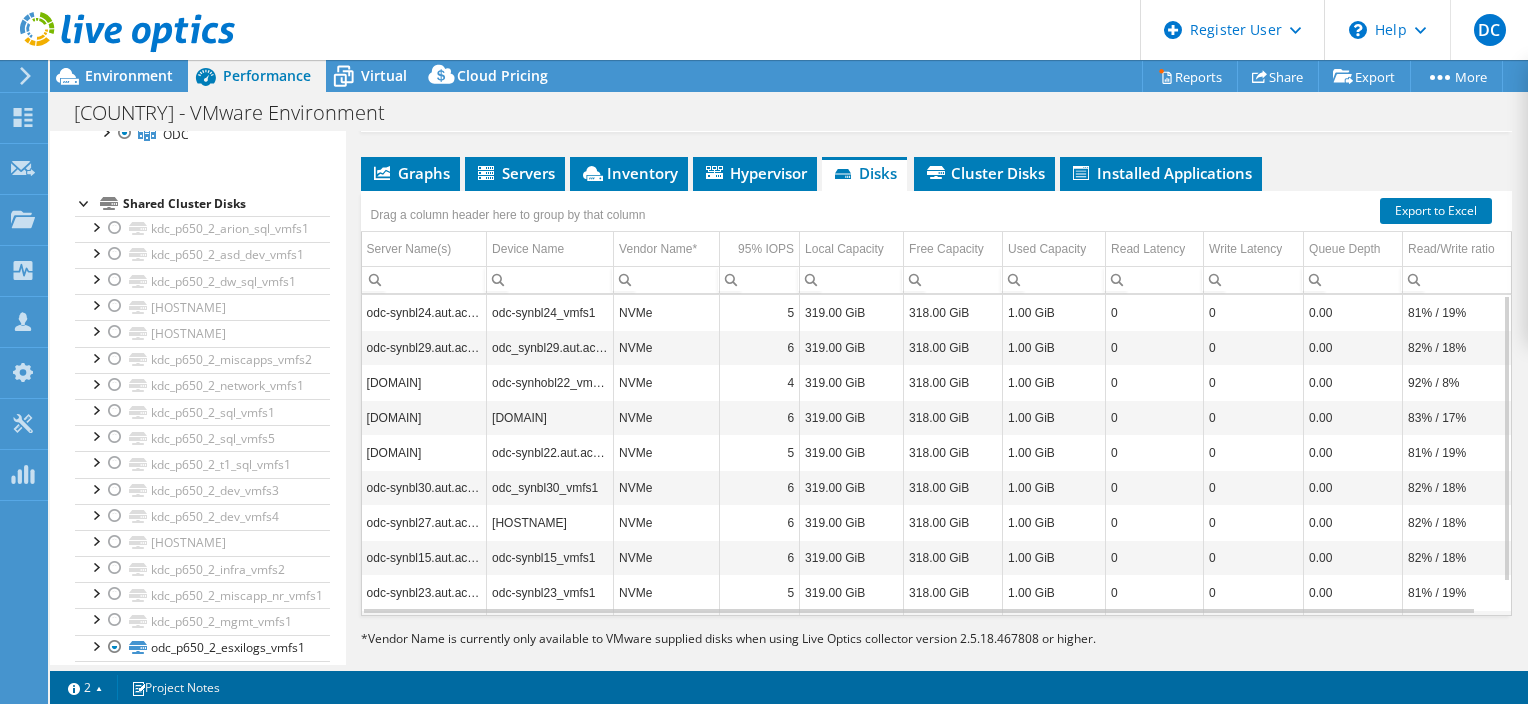 scroll, scrollTop: 214, scrollLeft: 0, axis: vertical 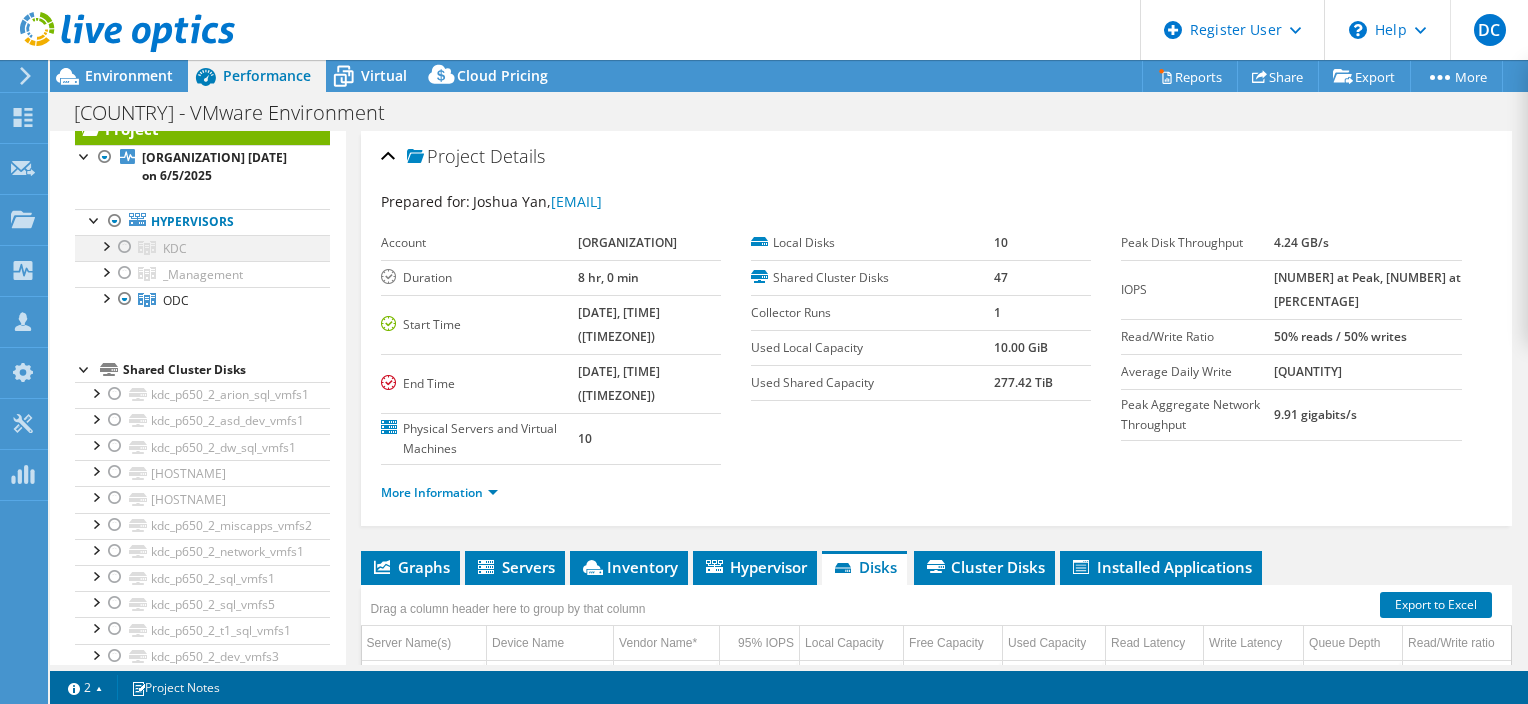 click at bounding box center (125, 247) 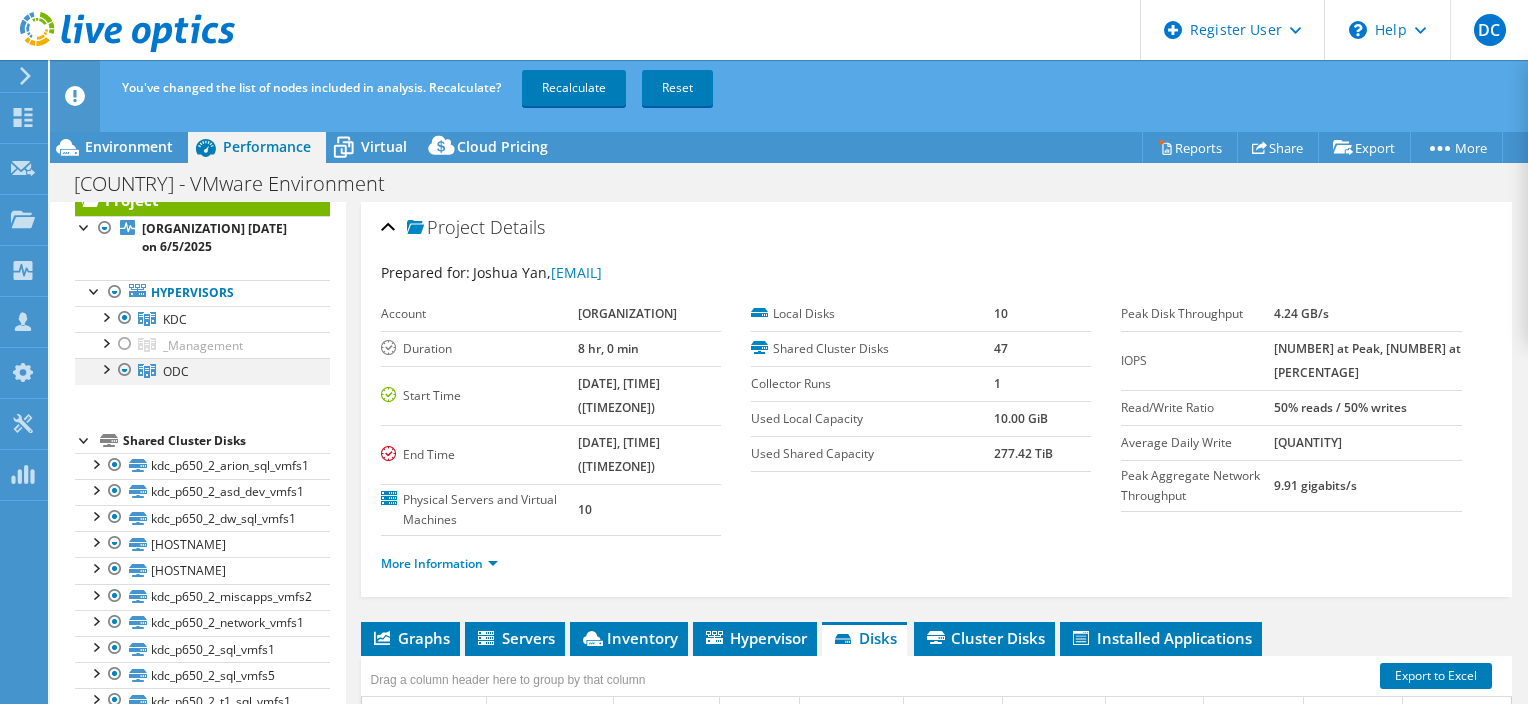click at bounding box center (125, 370) 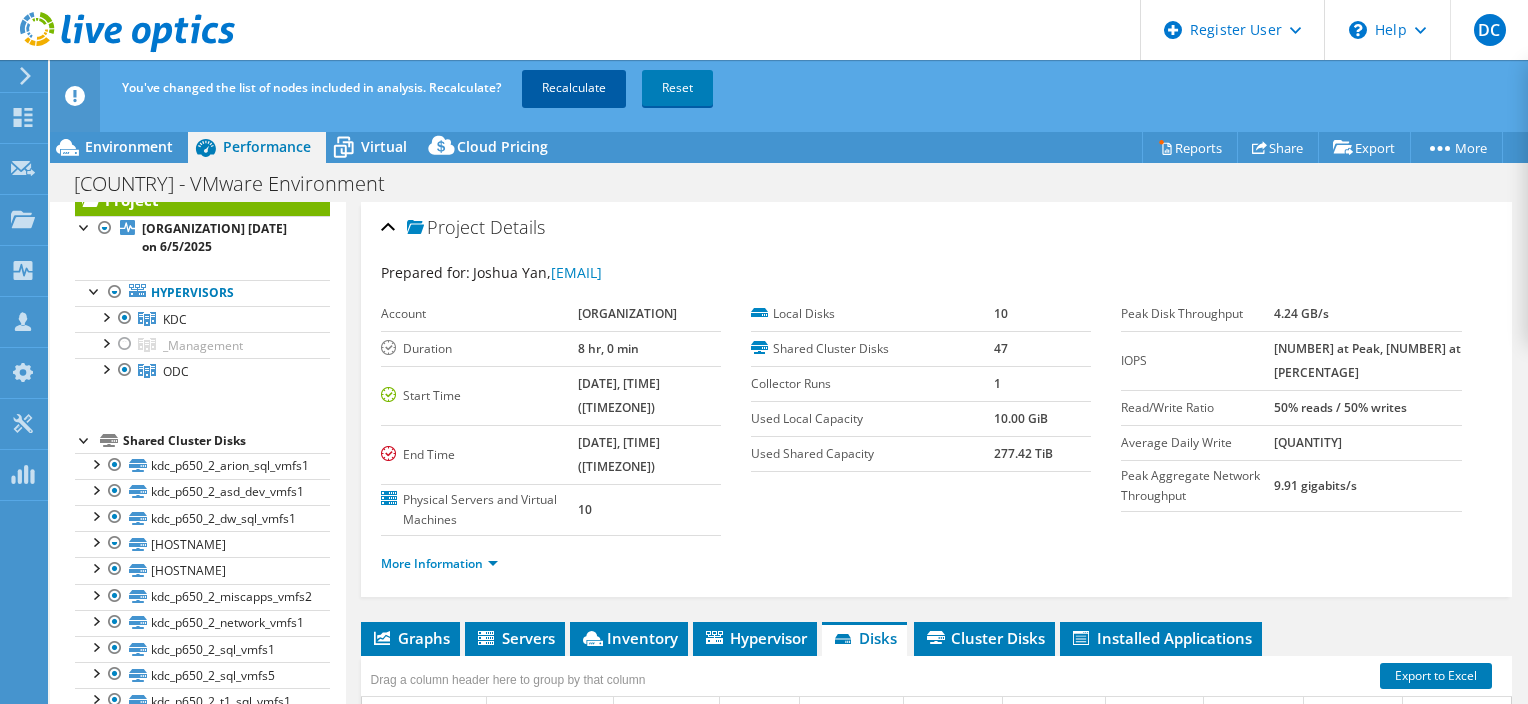 click on "Recalculate" at bounding box center [574, 88] 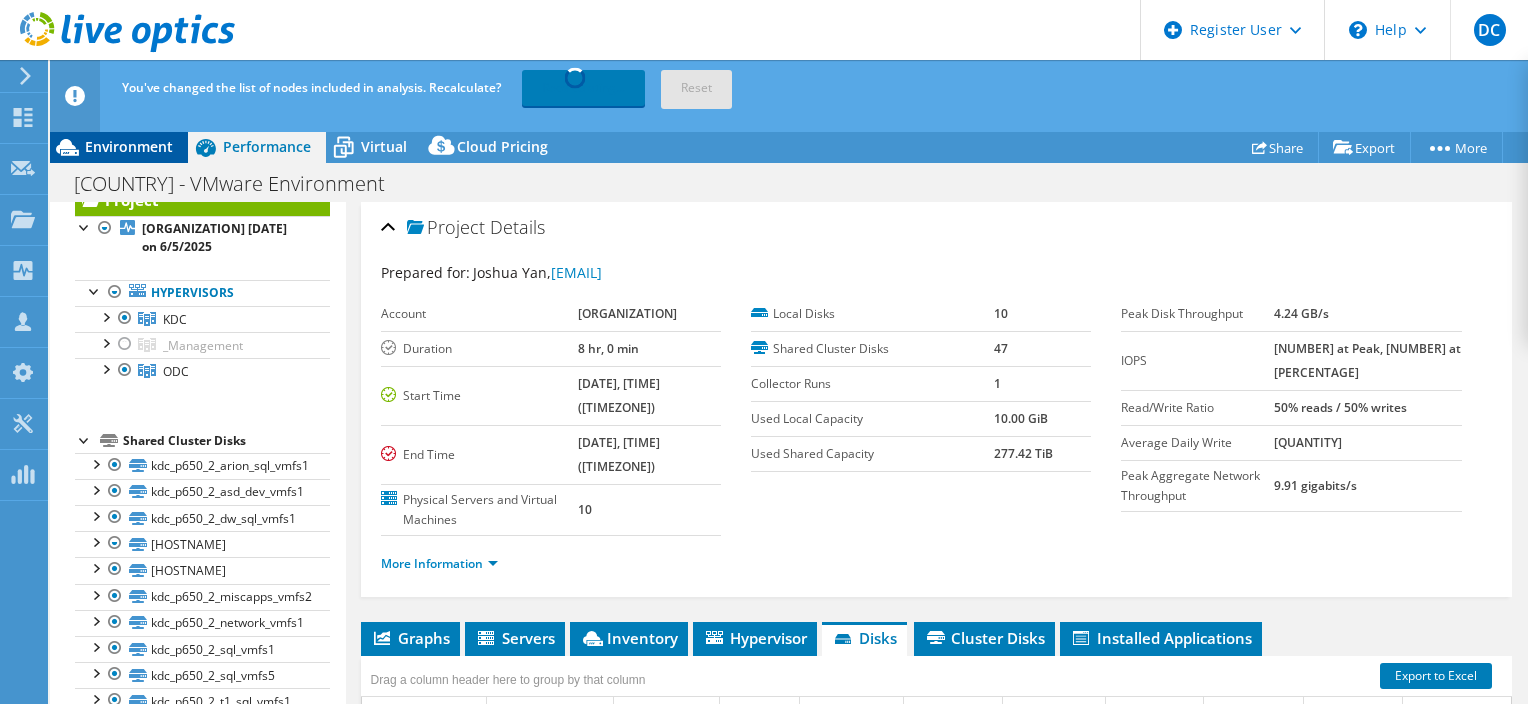 click on "Environment" at bounding box center (129, 146) 